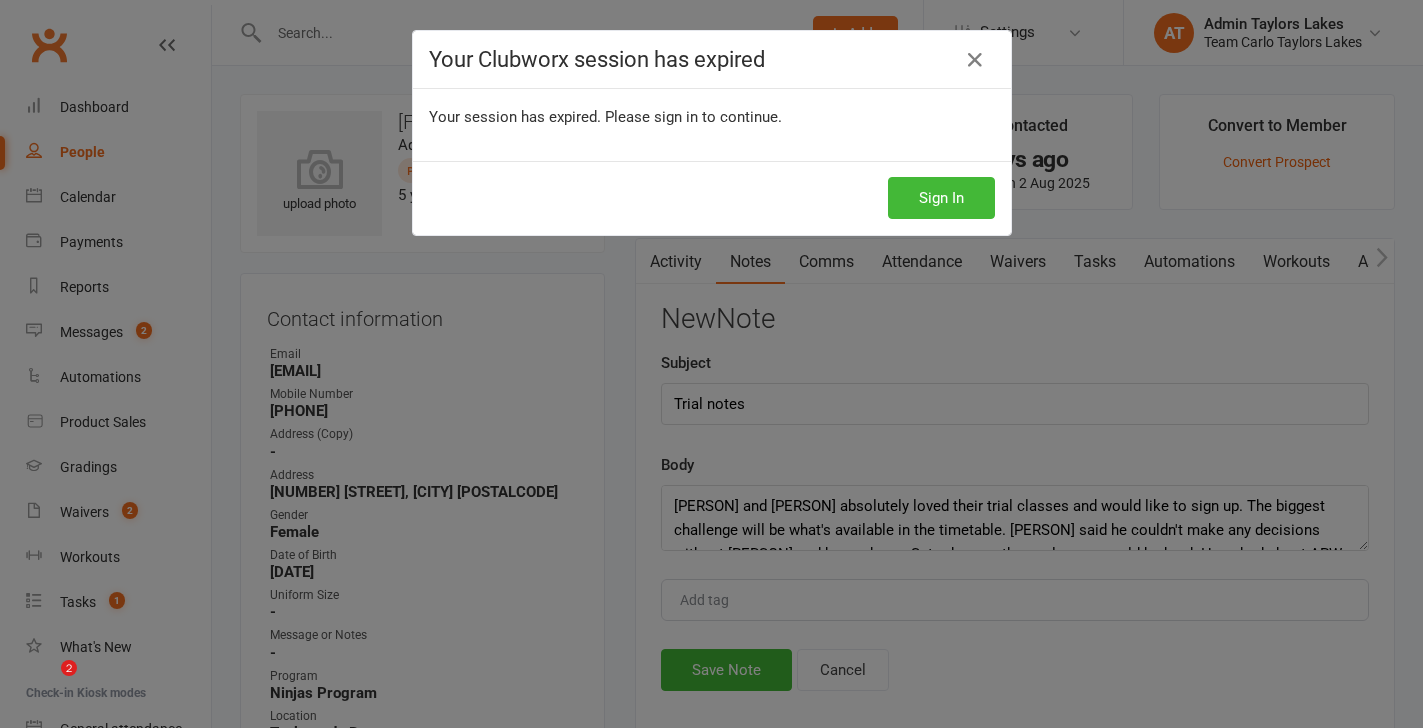 scroll, scrollTop: 0, scrollLeft: 0, axis: both 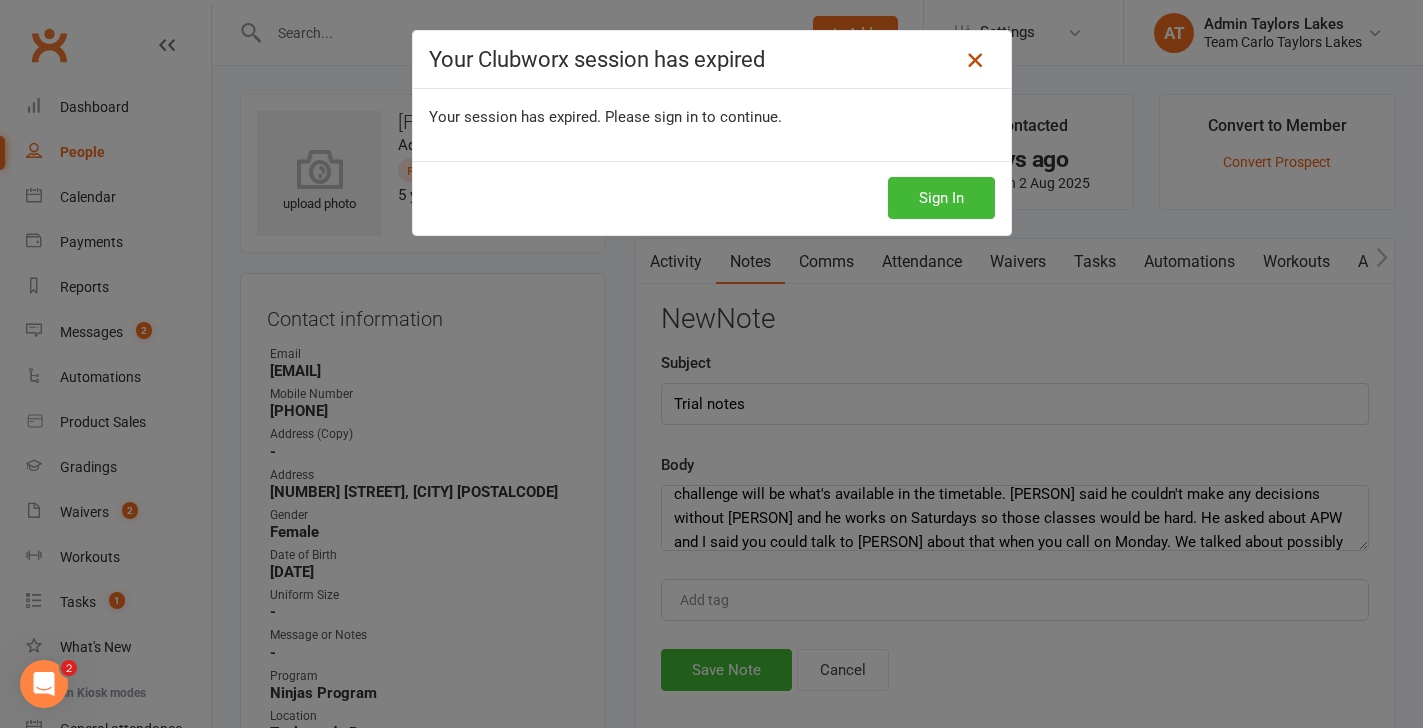 click at bounding box center (975, 60) 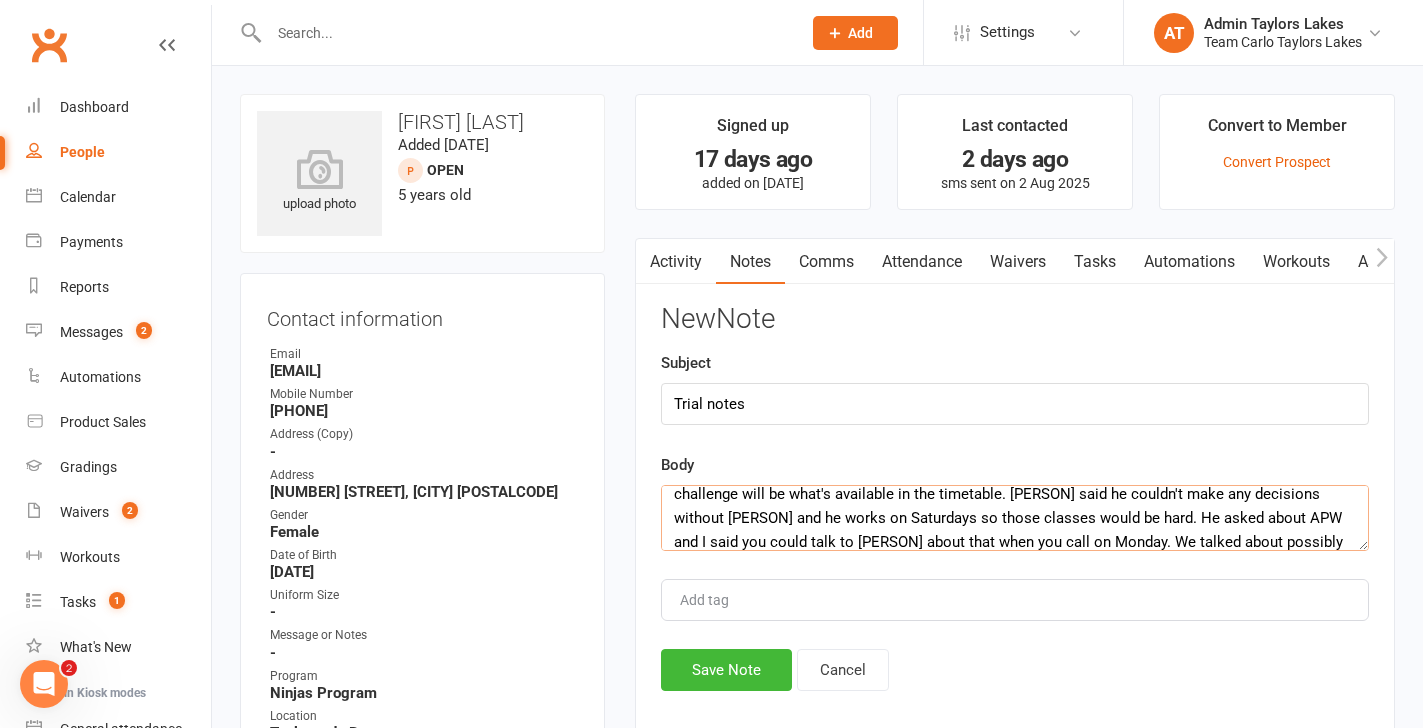 click on "[PERSON] and [PERSON] absolutely loved their trial classes and would like to sign up. The biggest challenge will be what's available in the timetable. [PERSON] said he couldn't make any decisions without [PERSON] and he works on Saturdays so those classes would be hard. He asked about APW and I said you could talk to [PERSON] about that when you call on Monday. We talked about possibly starting" at bounding box center [1015, 518] 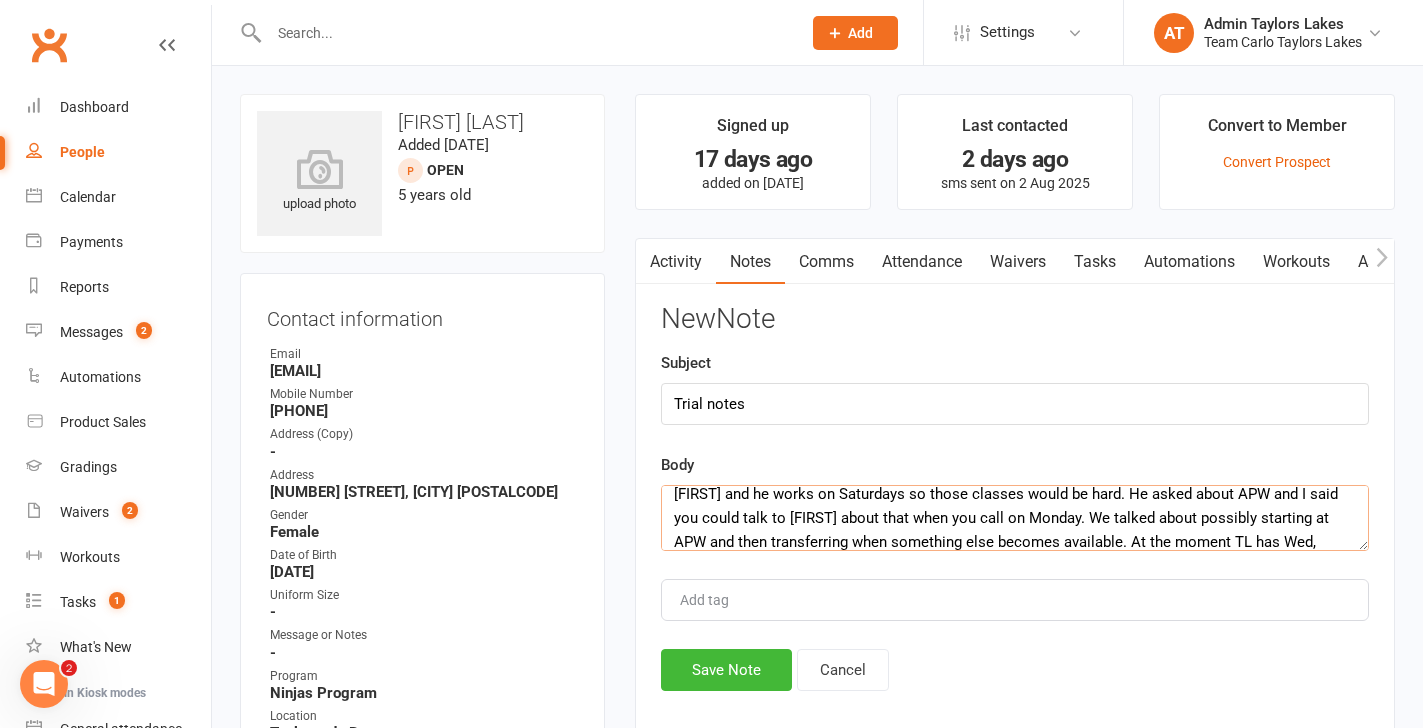 scroll, scrollTop: 84, scrollLeft: 0, axis: vertical 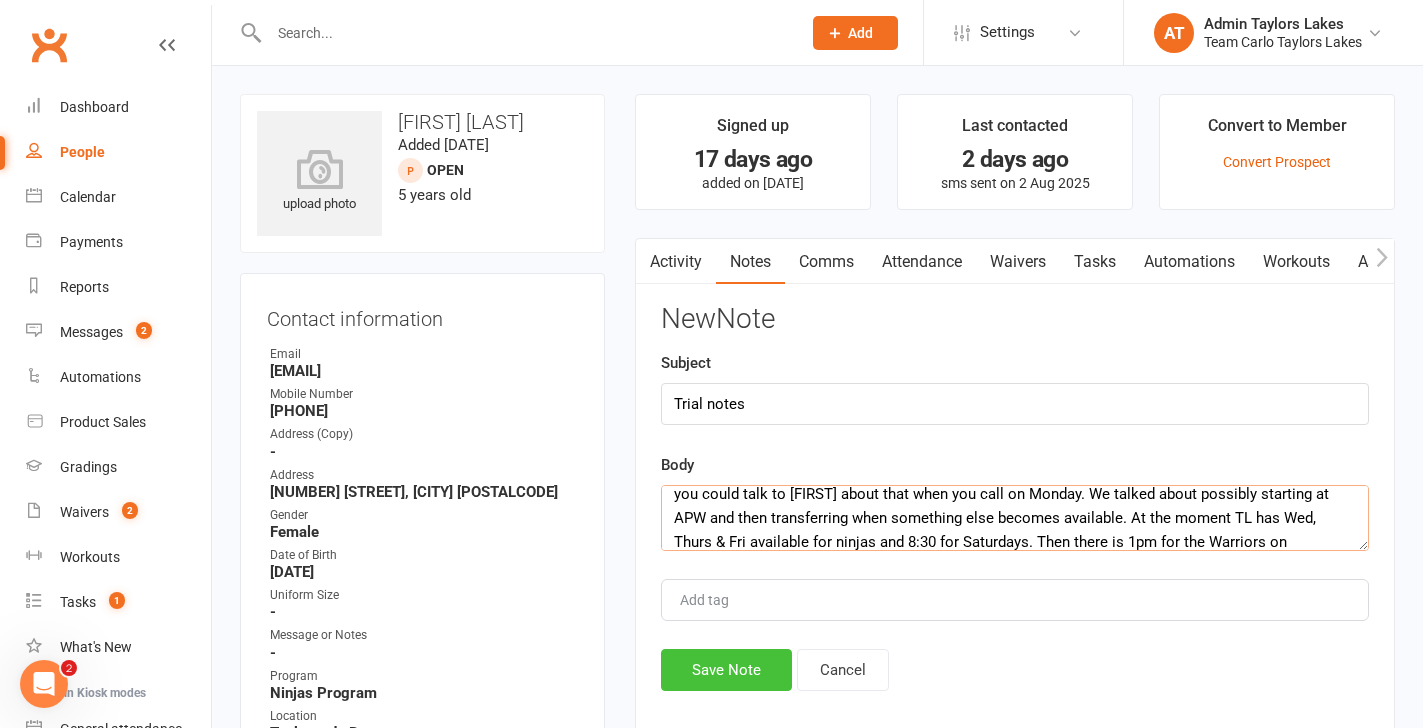 type on "[FIRST] and [FIRST] absolutely loved their trial classes and would like to sign up. The biggest challenge will be what's available in the timetable. [FIRST] said he couldn't make any decisions without [FIRST] and he works on Saturdays so those classes would be hard. He asked about APW and I said you could talk to [FIRST] about that when you call on Monday. We talked about possibly starting at APW and then transferring when something else becomes available. At the moment TL has Wed, Thurs & Fri available for ninjas and 8:30 for Saturdays. Then there is 1pm for the Warriors on Saturdays. ST" 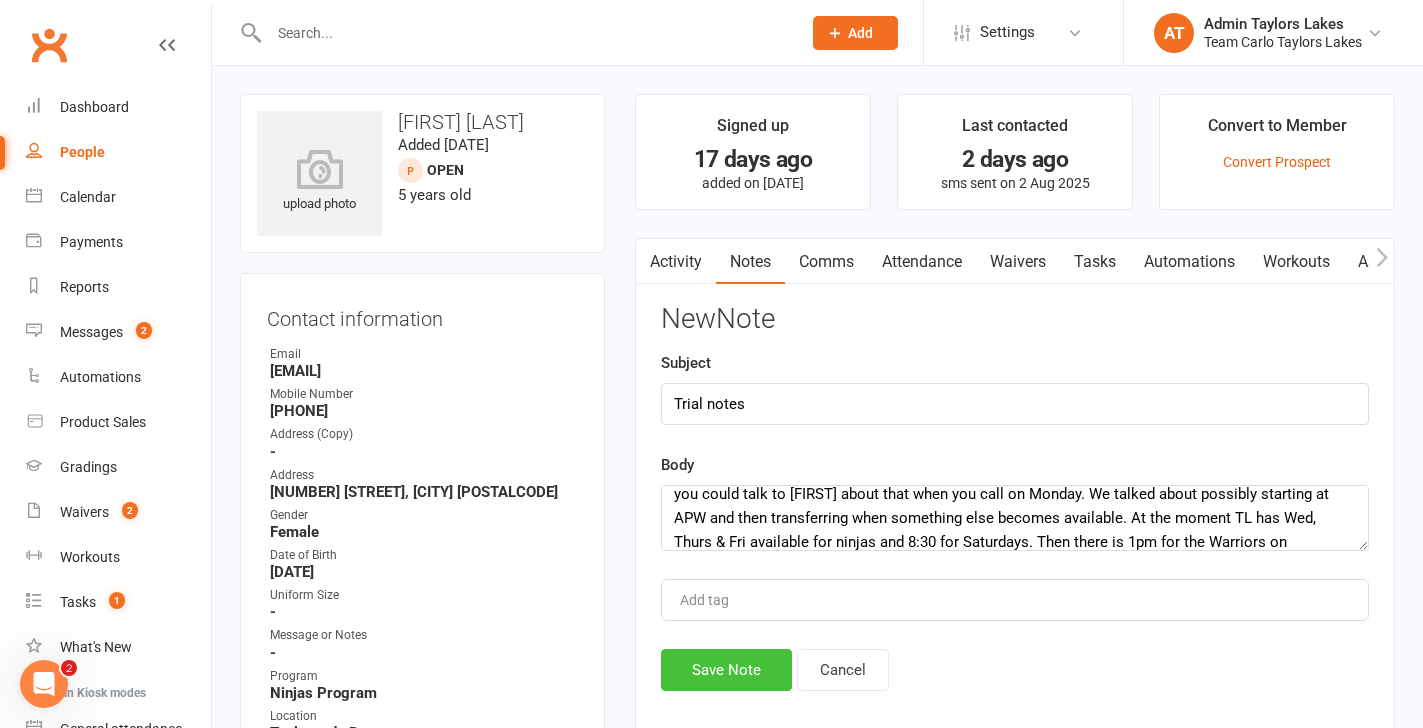 click on "Save Note" at bounding box center [726, 670] 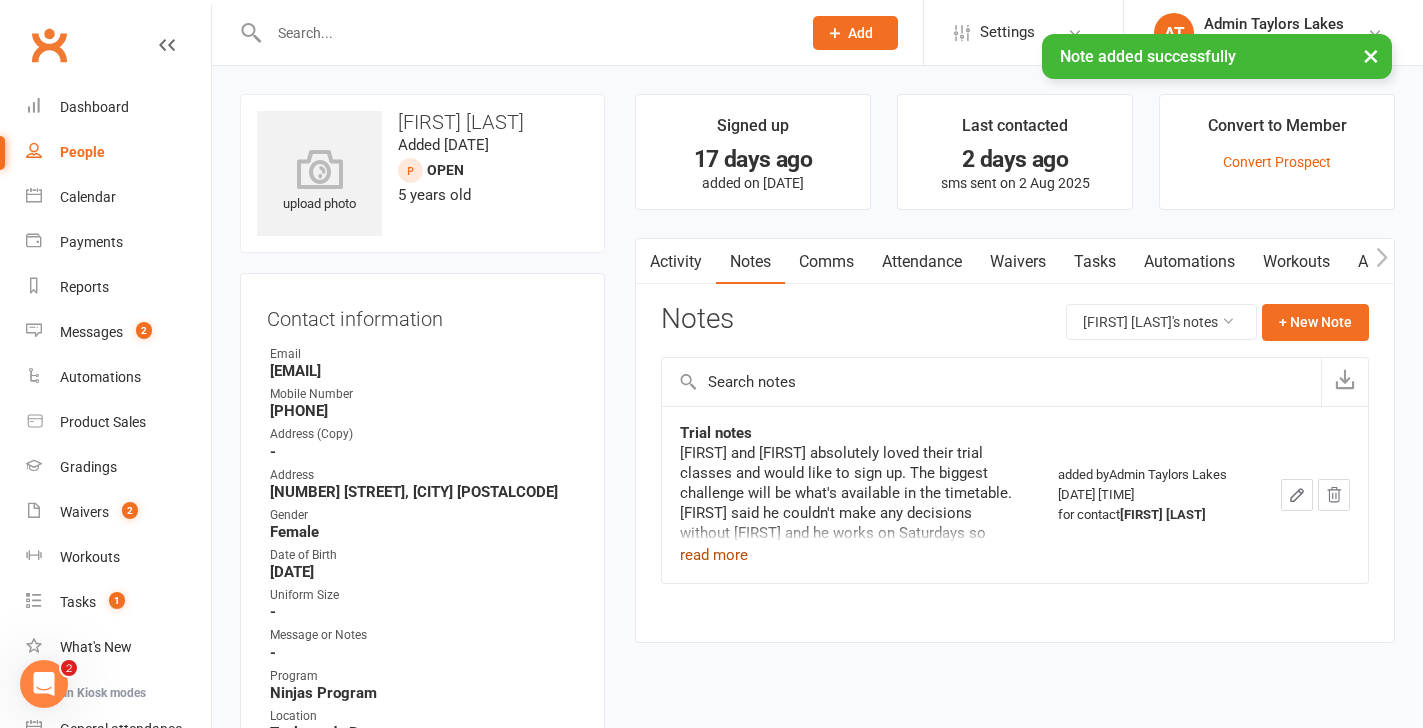 click on "read more" at bounding box center [714, 555] 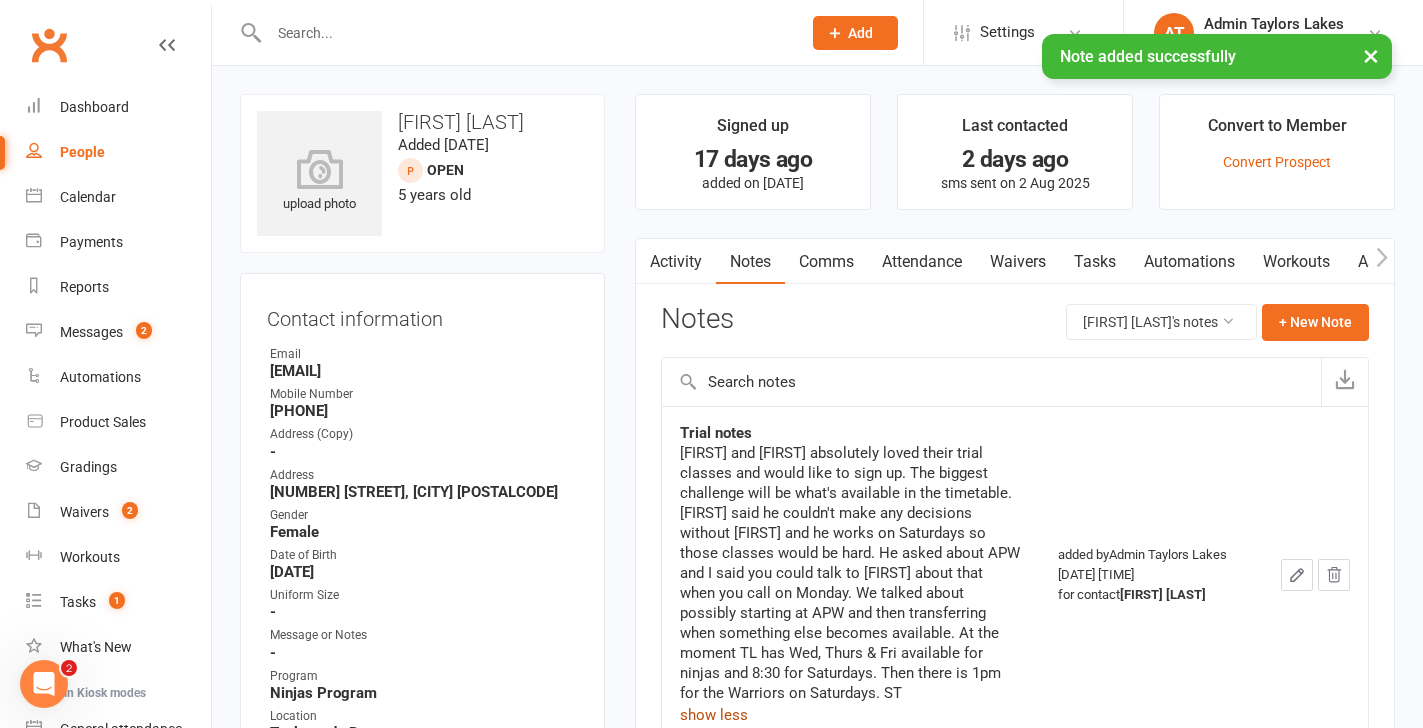 scroll, scrollTop: 37, scrollLeft: 0, axis: vertical 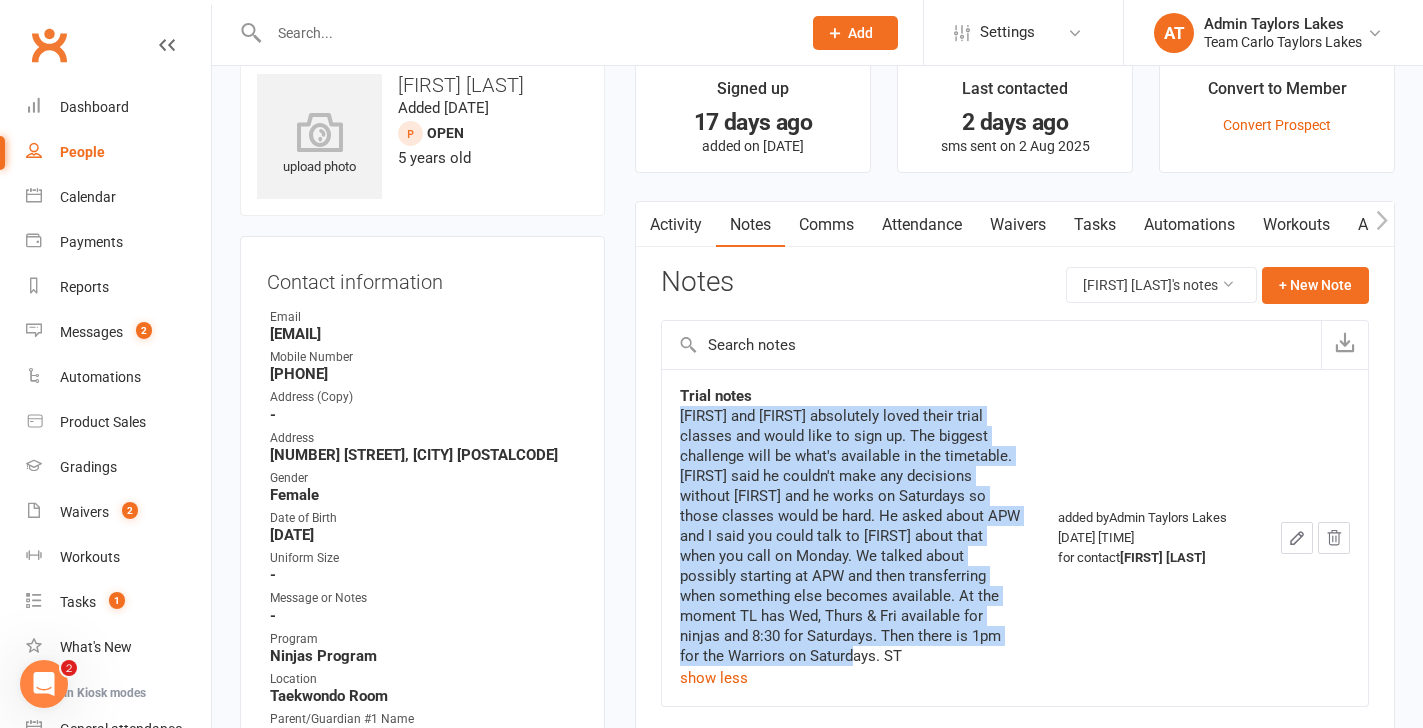 drag, startPoint x: 773, startPoint y: 661, endPoint x: 680, endPoint y: 419, distance: 259.2547 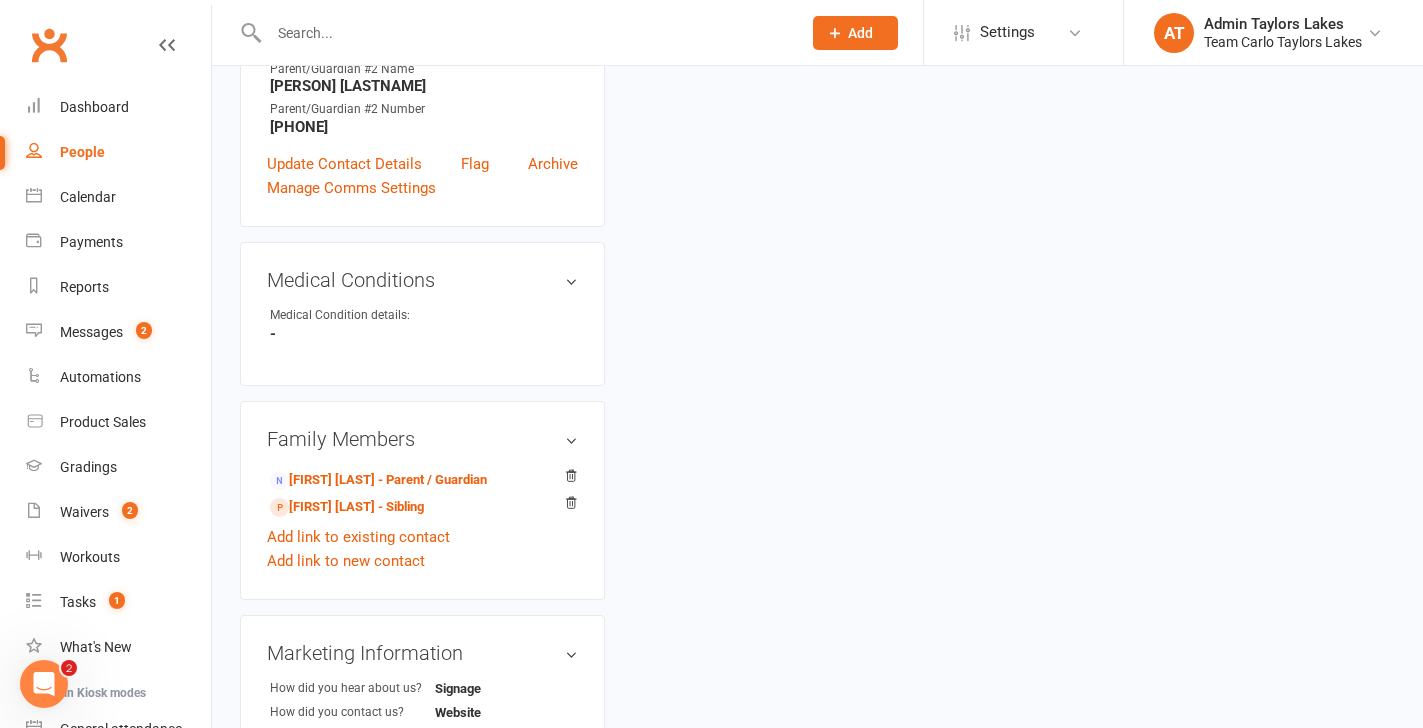 scroll, scrollTop: 881, scrollLeft: 0, axis: vertical 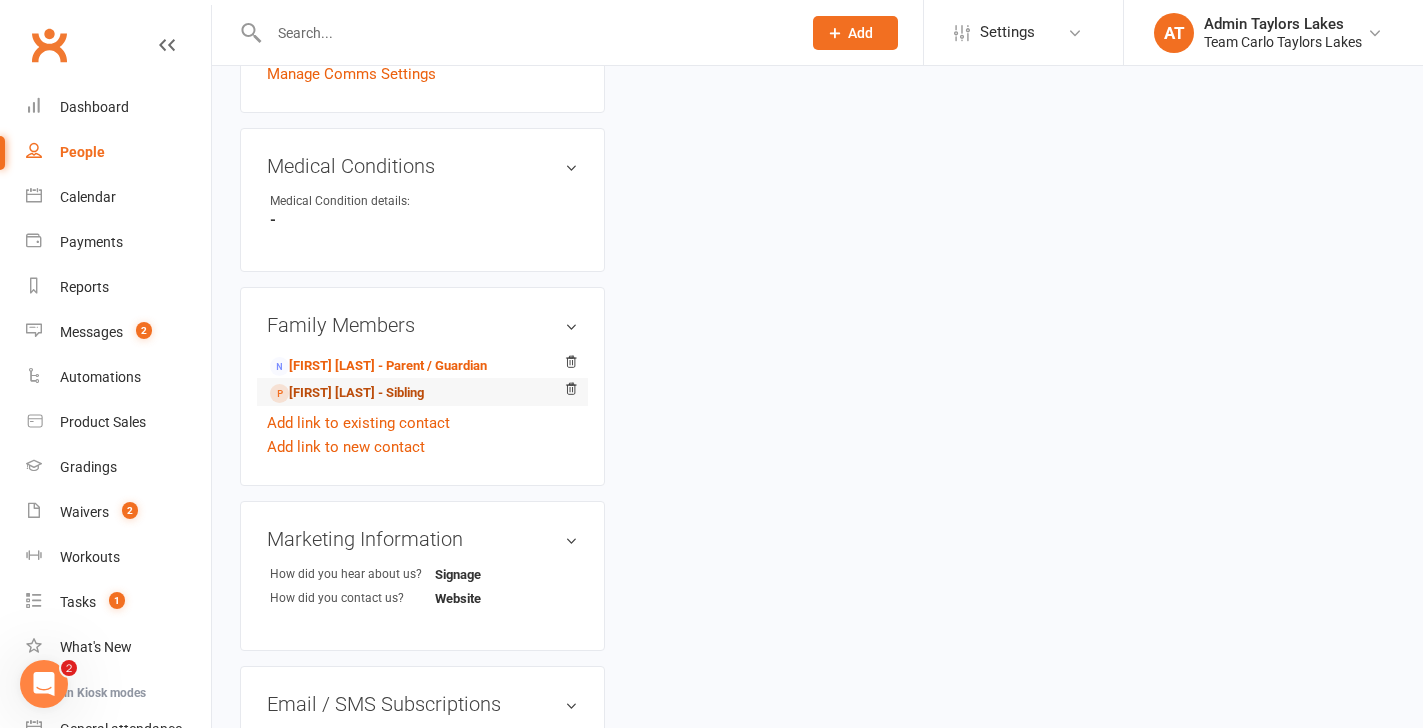 click on "[FIRST] [LAST] - Sibling" at bounding box center [347, 393] 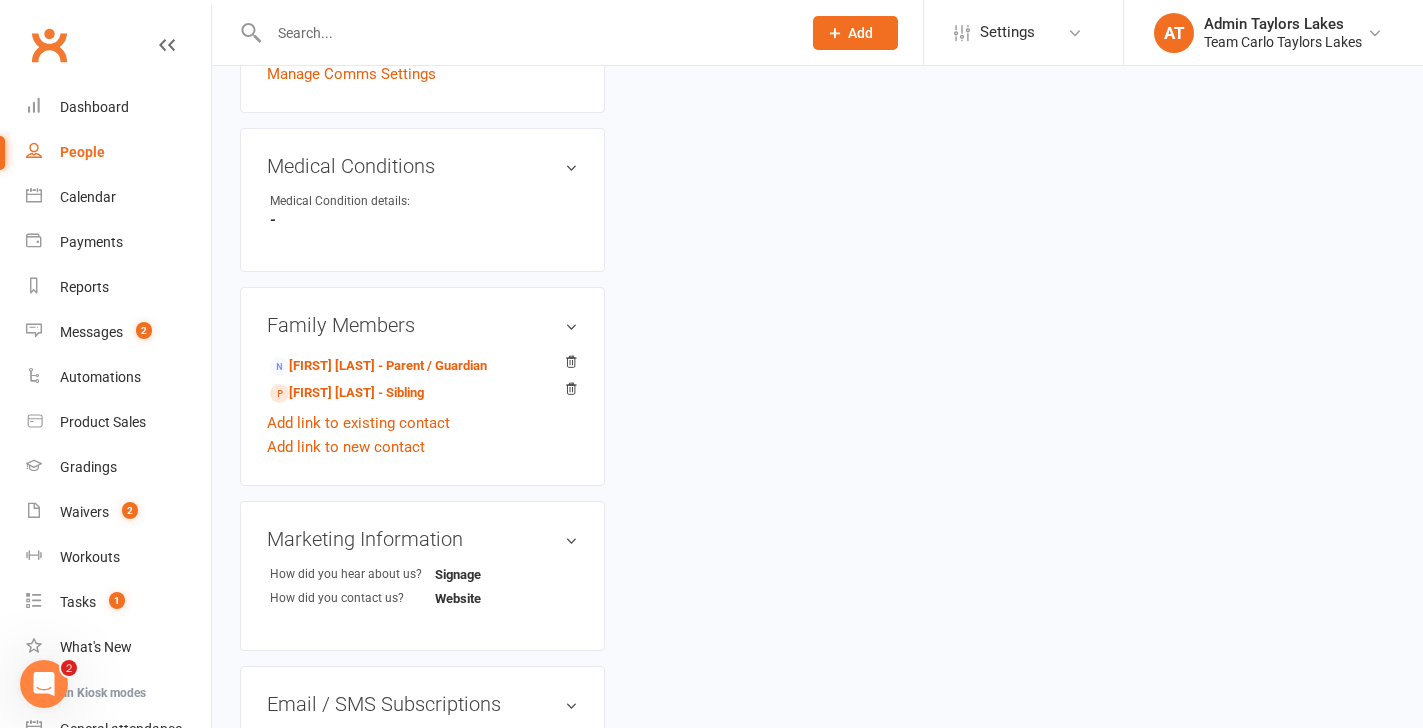 scroll, scrollTop: 0, scrollLeft: 0, axis: both 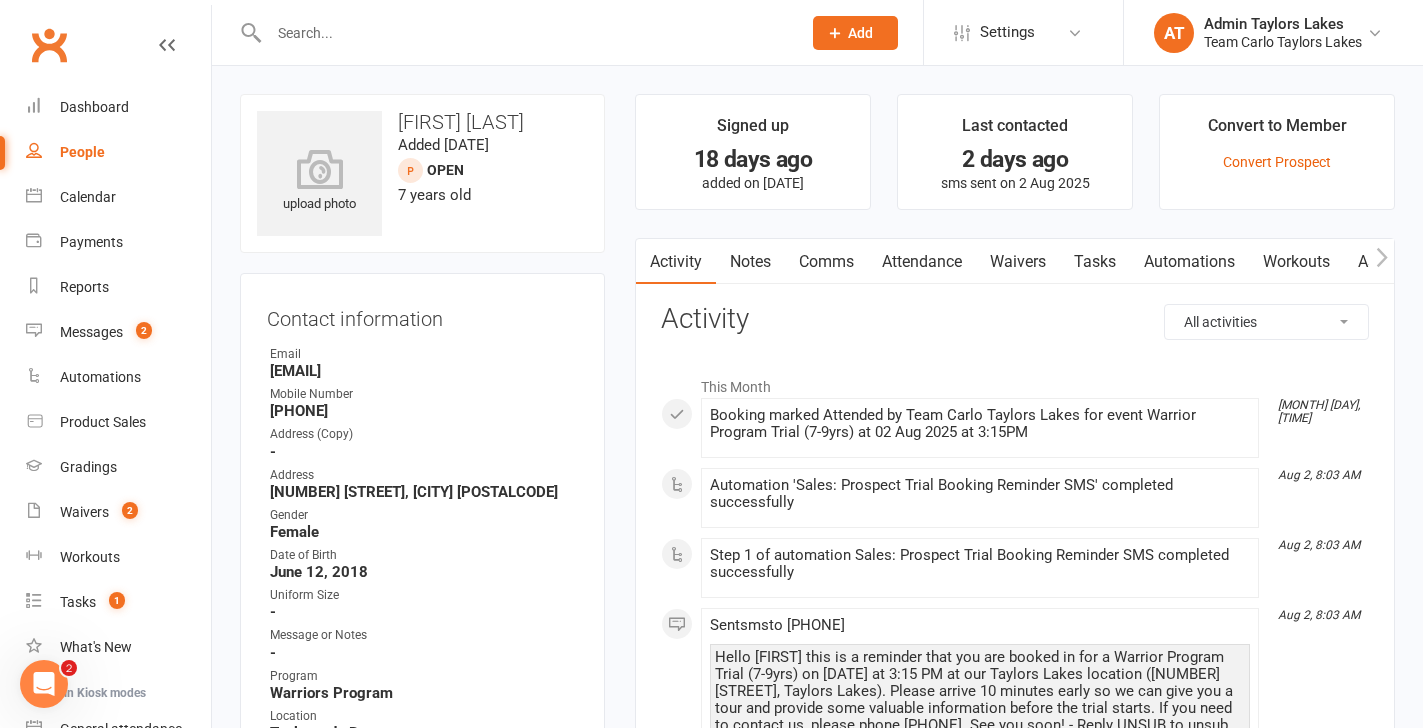 click on "Notes" at bounding box center [750, 262] 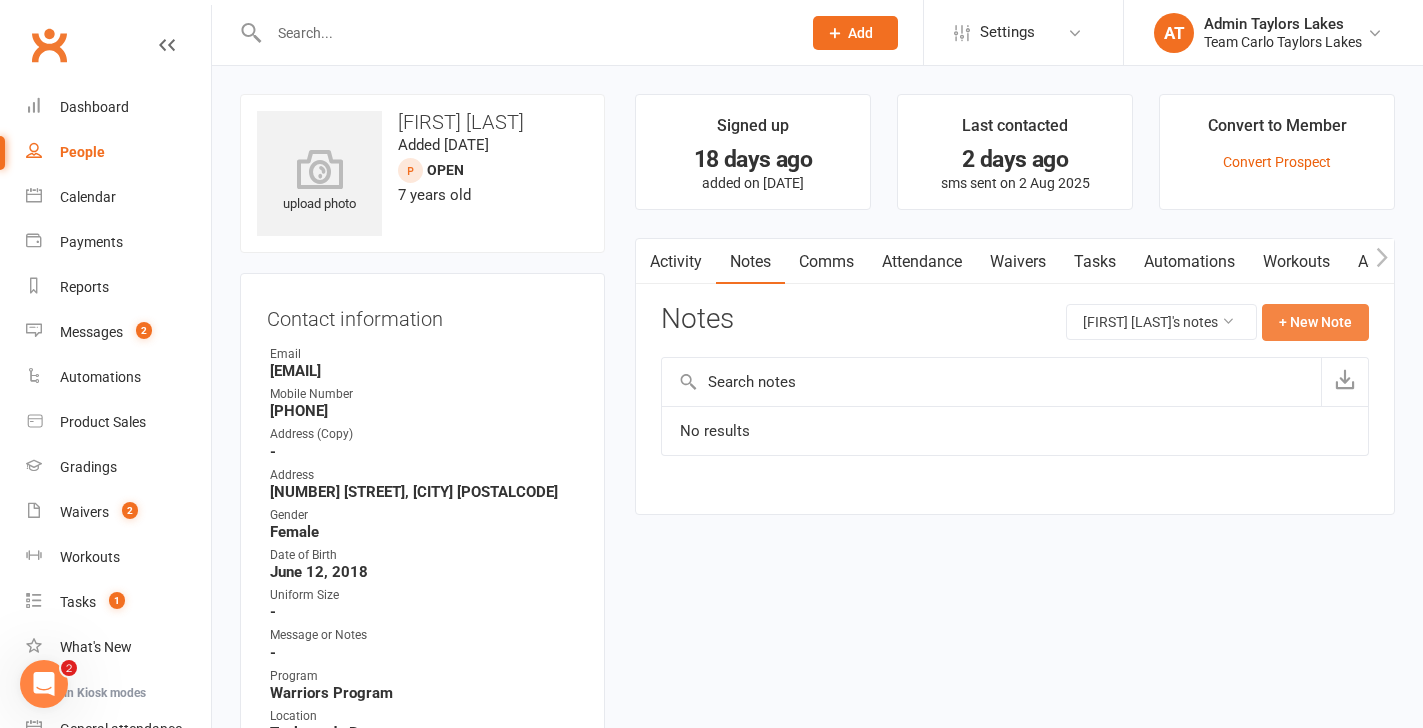 click on "+ New Note" at bounding box center (1315, 322) 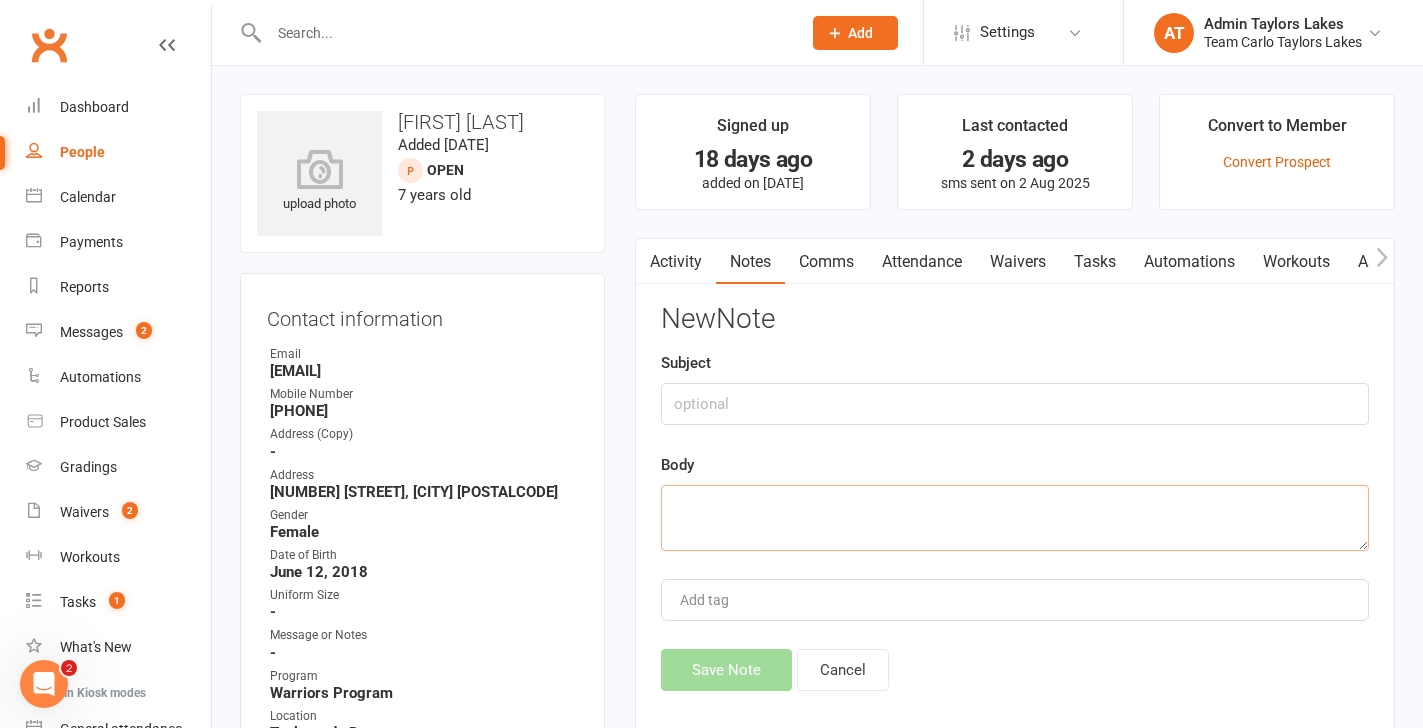 click at bounding box center [1015, 518] 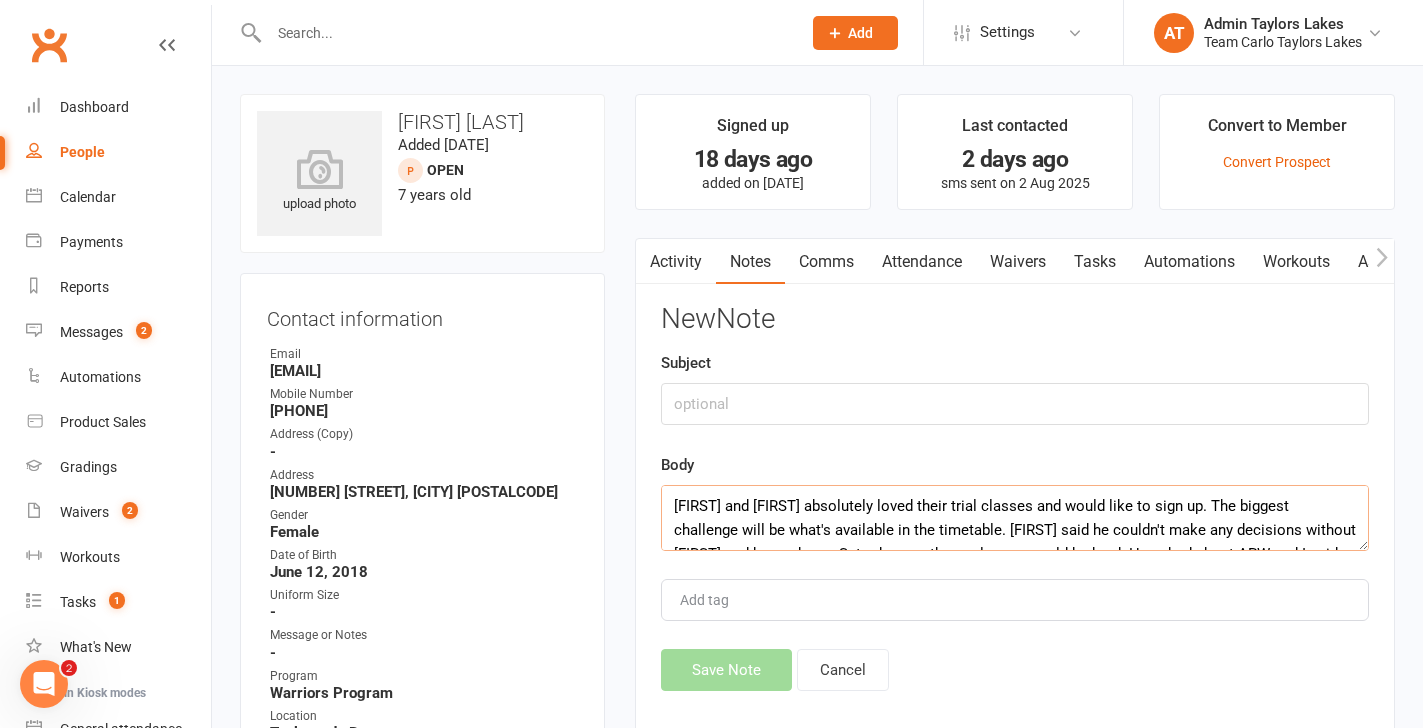 scroll, scrollTop: 84, scrollLeft: 0, axis: vertical 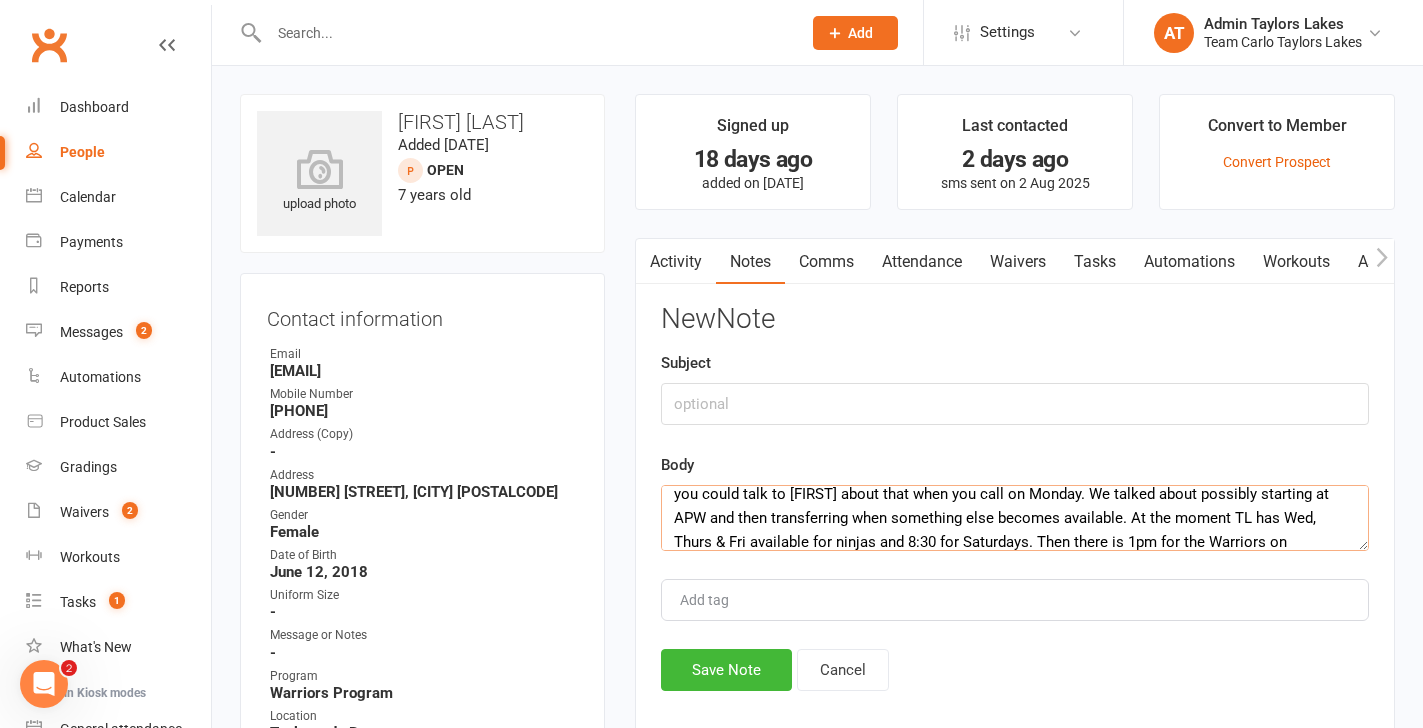 type on "[FIRST] and [FIRST] absolutely loved their trial classes and would like to sign up. The biggest challenge will be what's available in the timetable. [FIRST] said he couldn't make any decisions without [FIRST] and he works on Saturdays so those classes would be hard. He asked about APW and I said you could talk to [FIRST] about that when you call on Monday. We talked about possibly starting at APW and then transferring when something else becomes available. At the moment TL has Wed, Thurs & Fri available for ninjas and 8:30 for Saturdays. Then there is 1pm for the Warriors on Saturdays. ST" 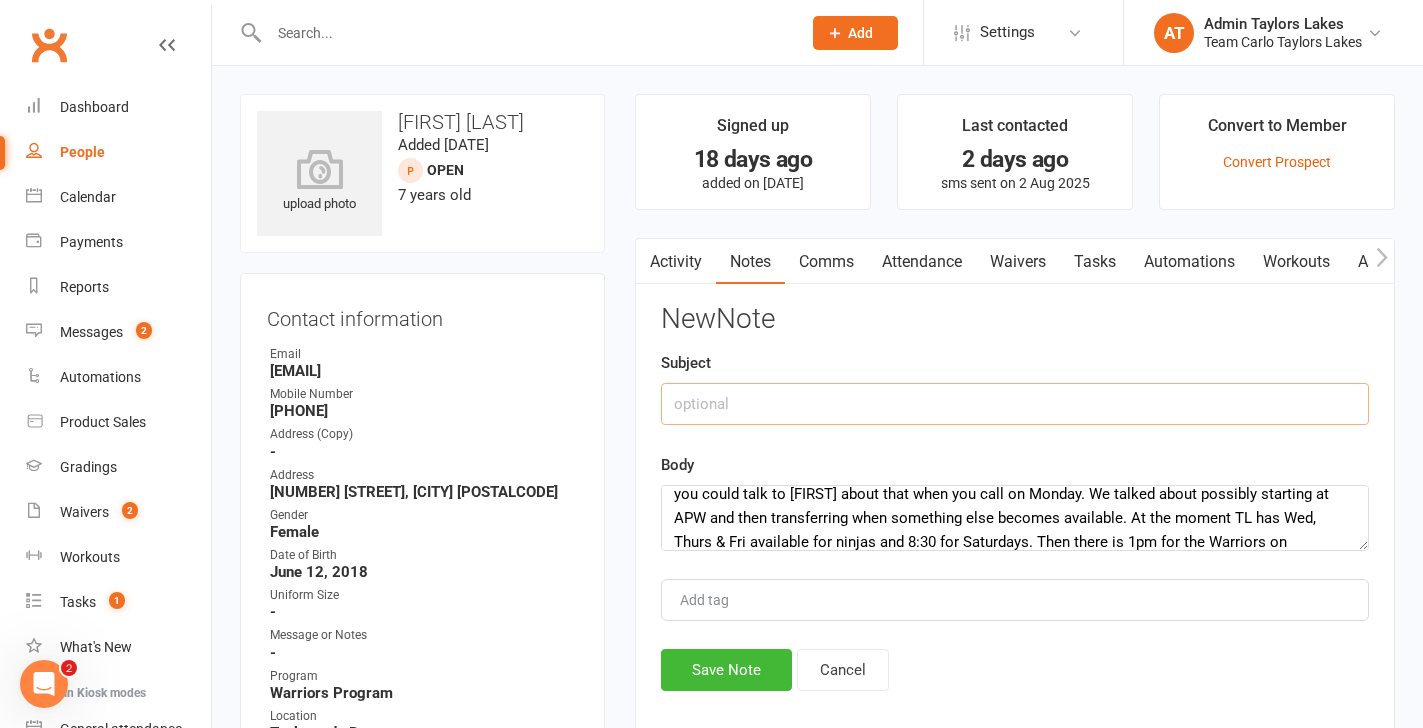 click at bounding box center [1015, 404] 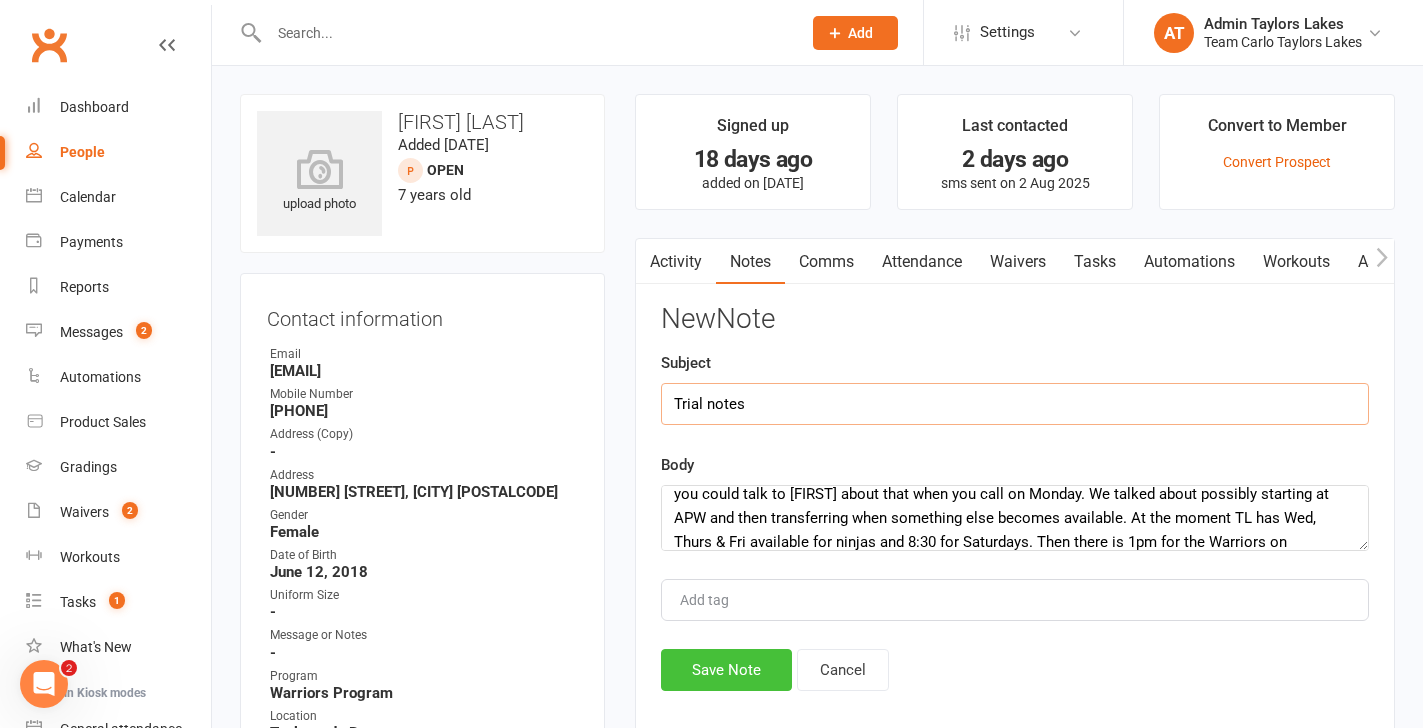 type on "Trial notes" 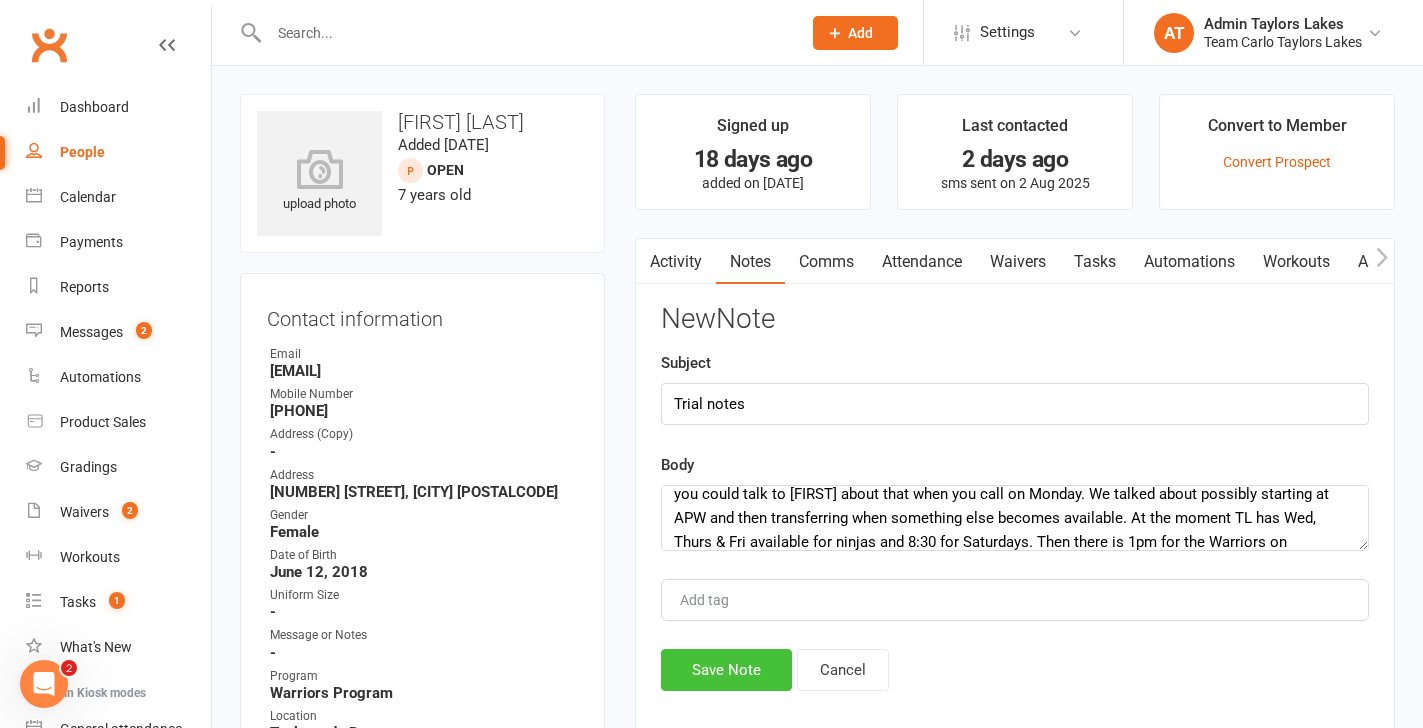 click on "Save Note" at bounding box center [726, 670] 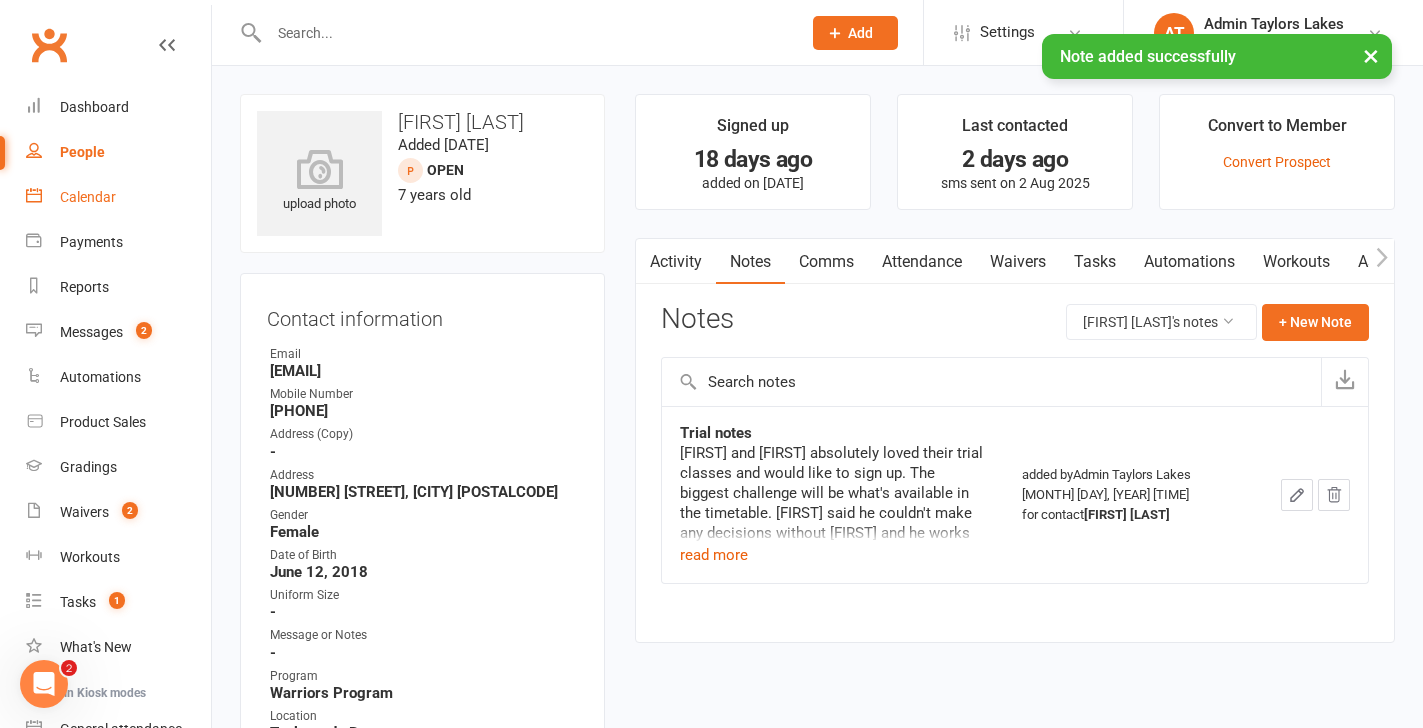 click on "Calendar" at bounding box center [88, 197] 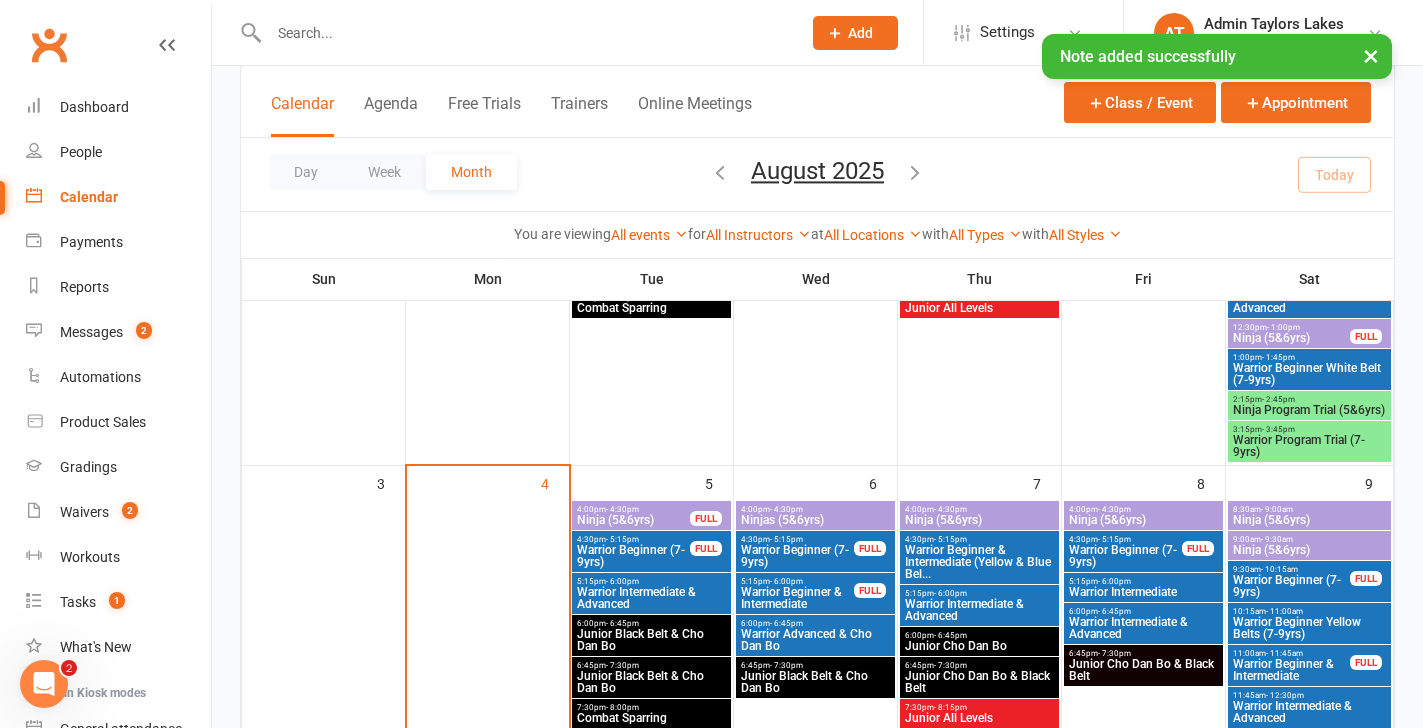 scroll, scrollTop: 267, scrollLeft: 0, axis: vertical 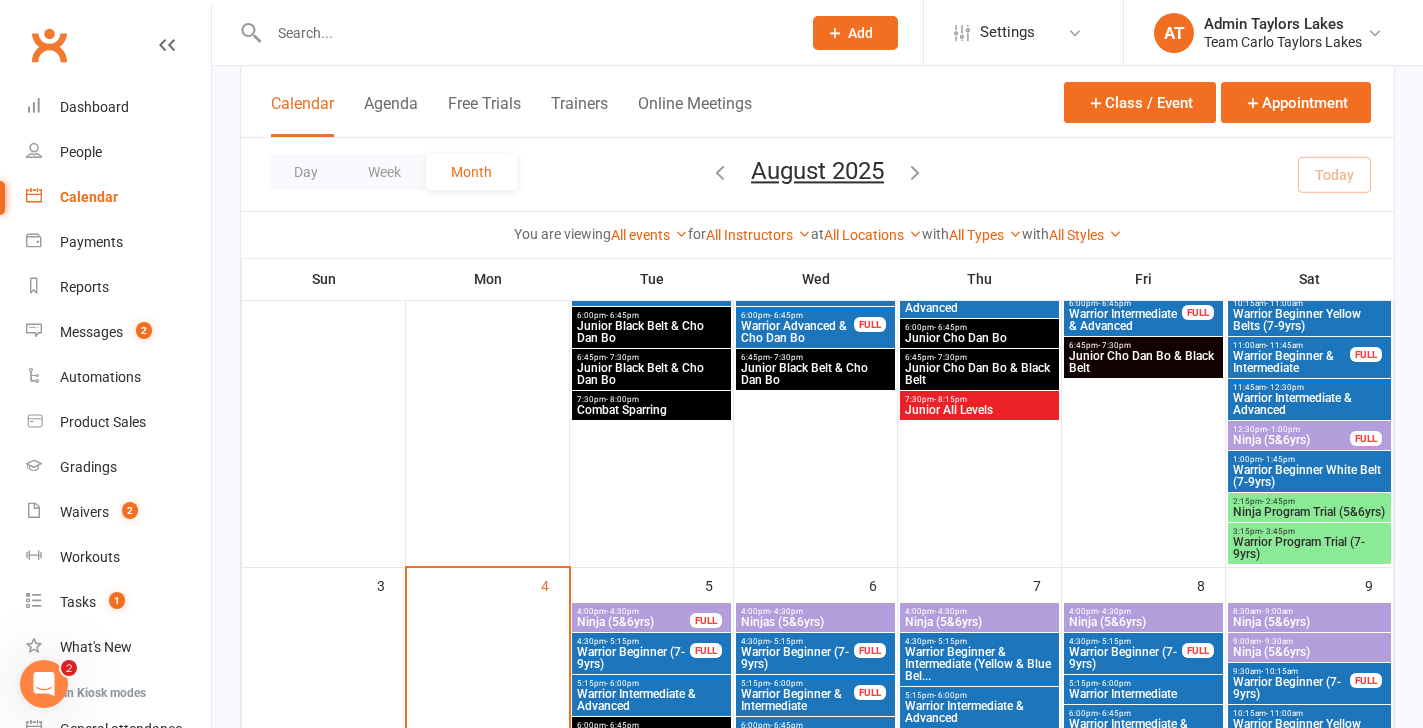 click on "Ninja Program Trial (5&6yrs)" at bounding box center [1309, 512] 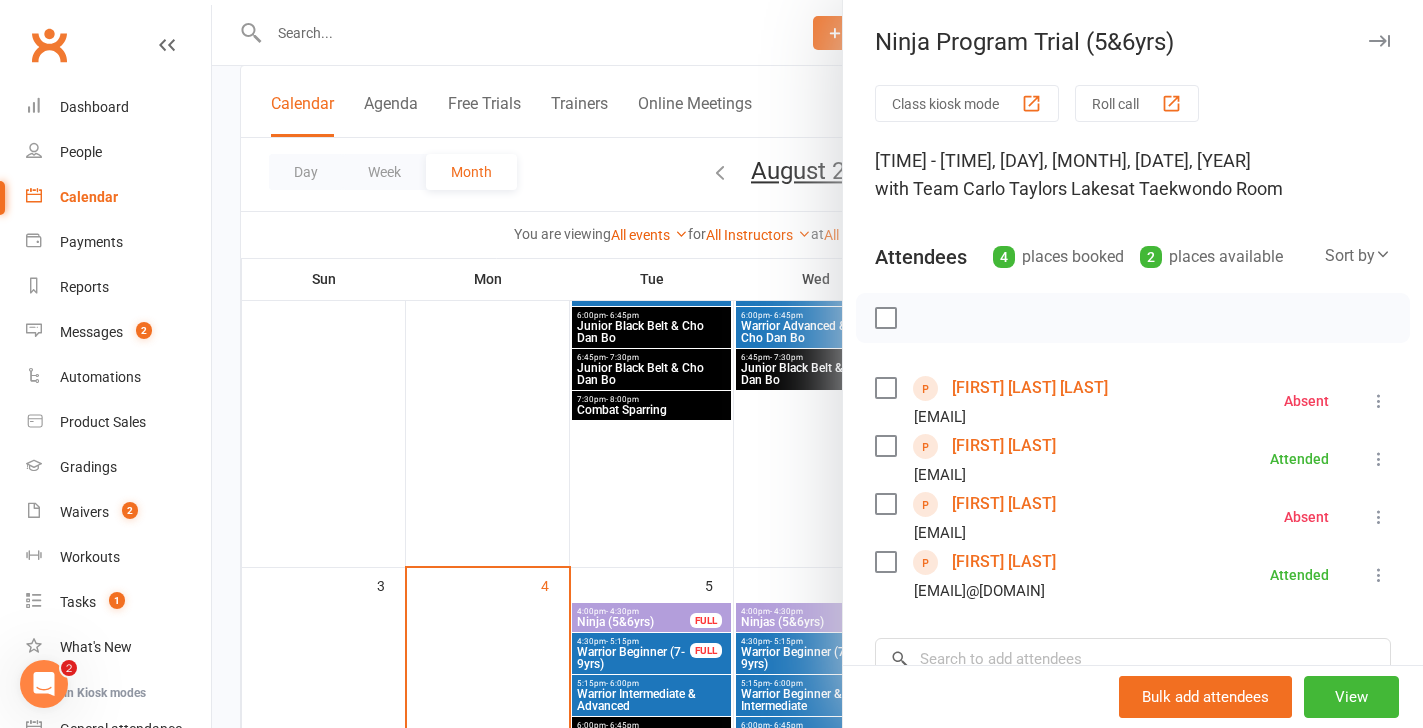 click on "[FIRST] [LAST]" at bounding box center [1004, 562] 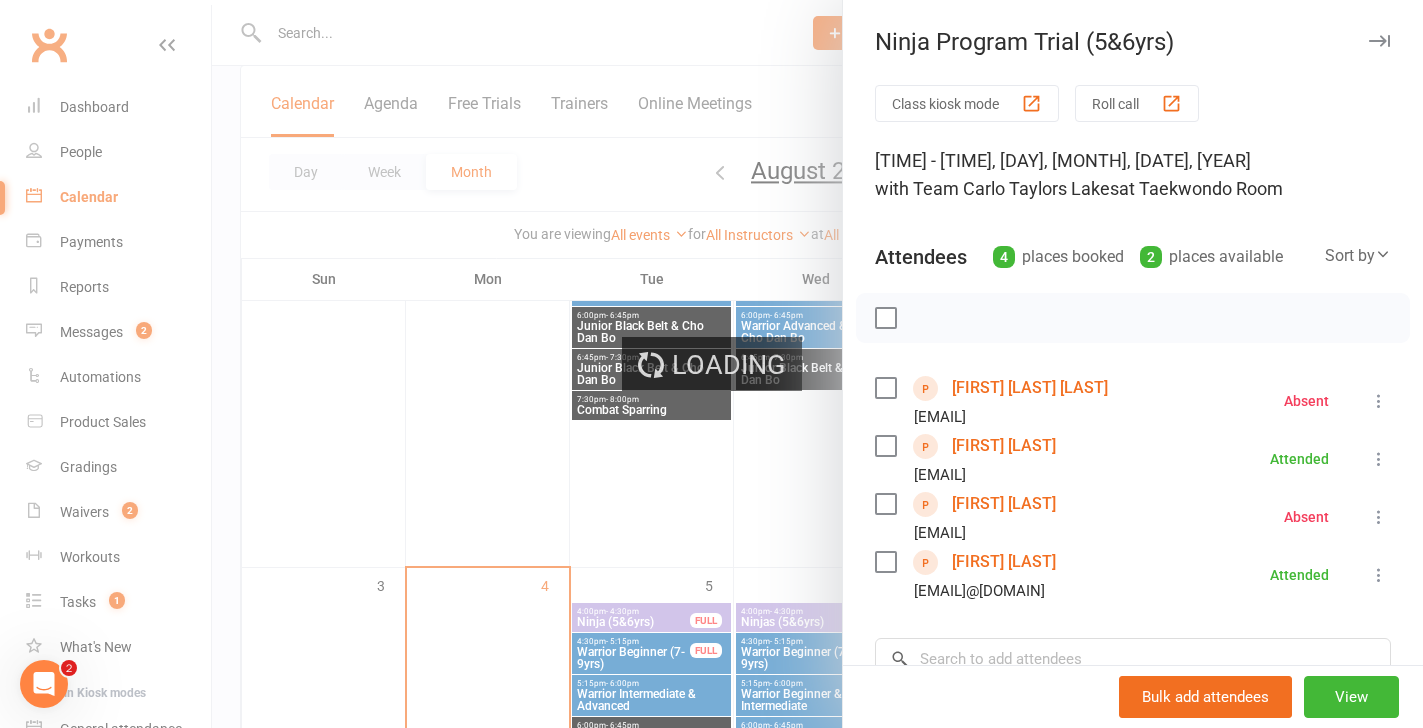 scroll, scrollTop: 0, scrollLeft: 0, axis: both 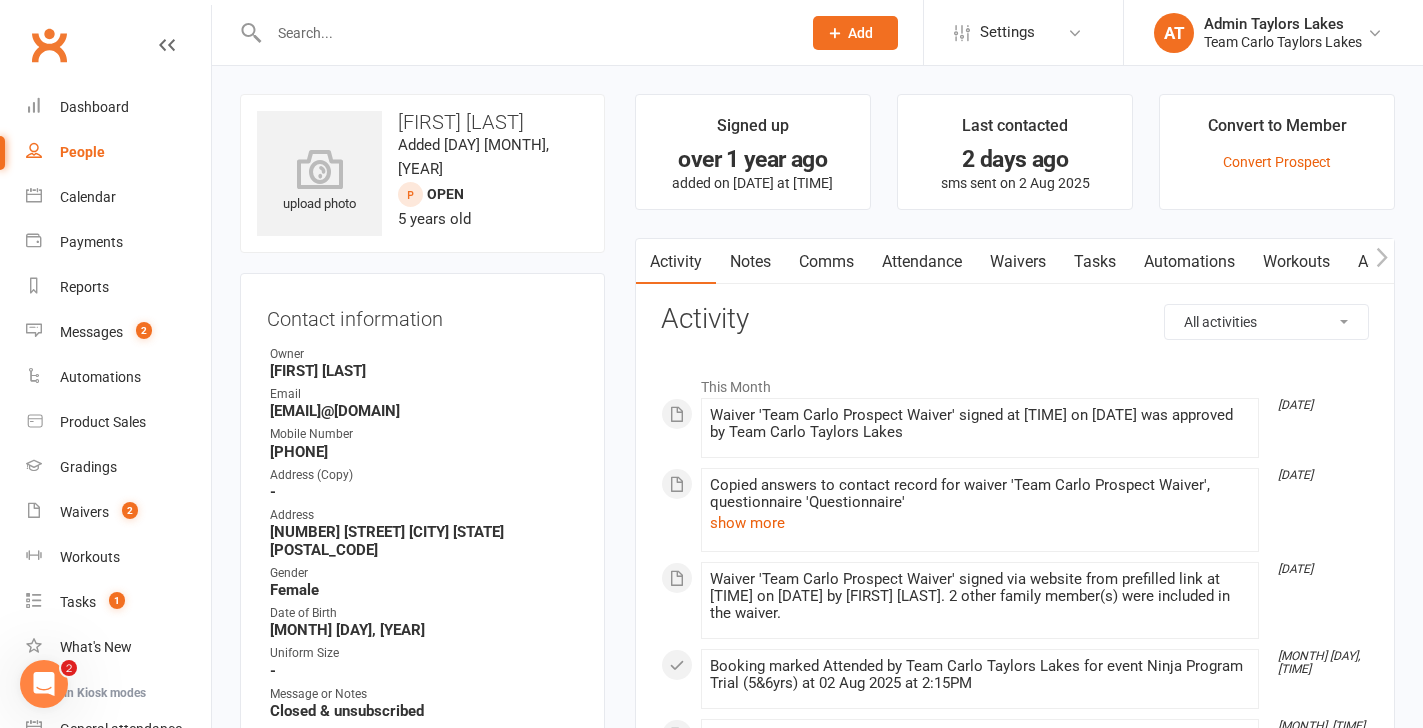 click on "Notes" at bounding box center [750, 262] 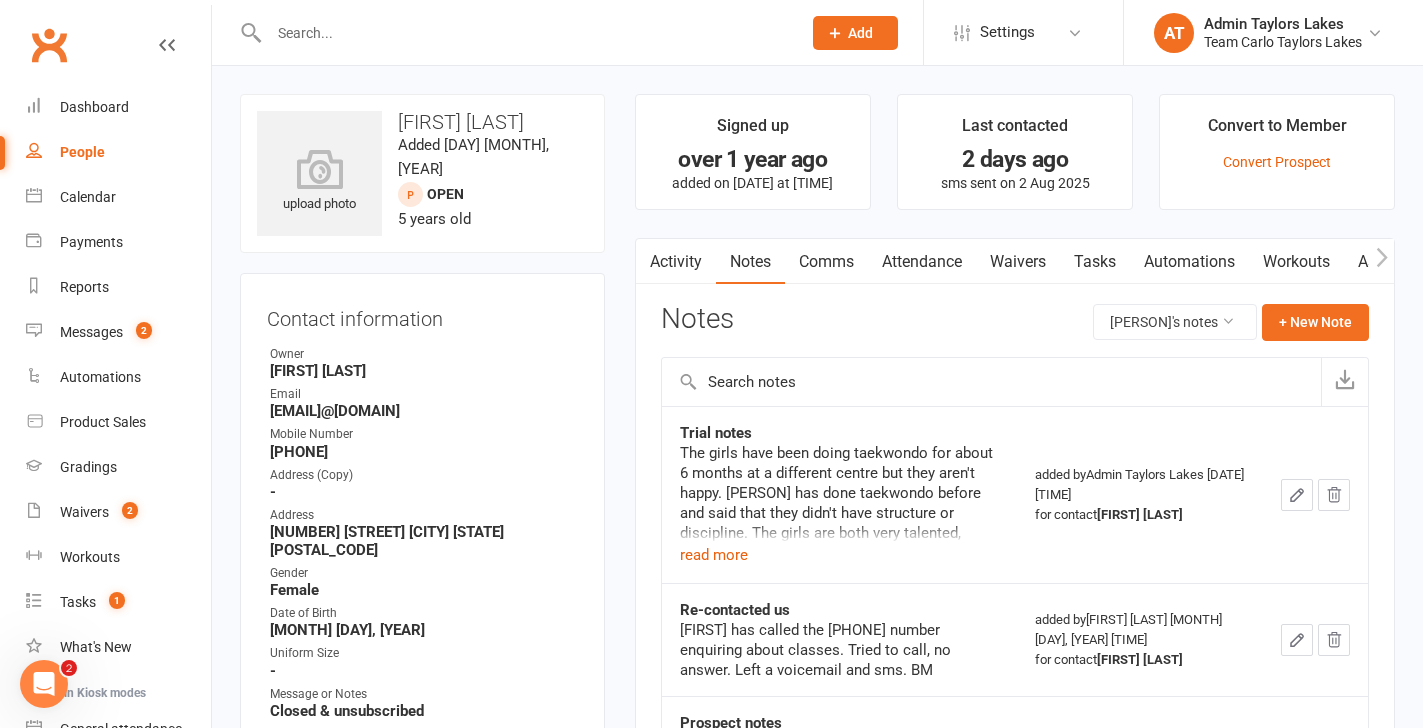 click 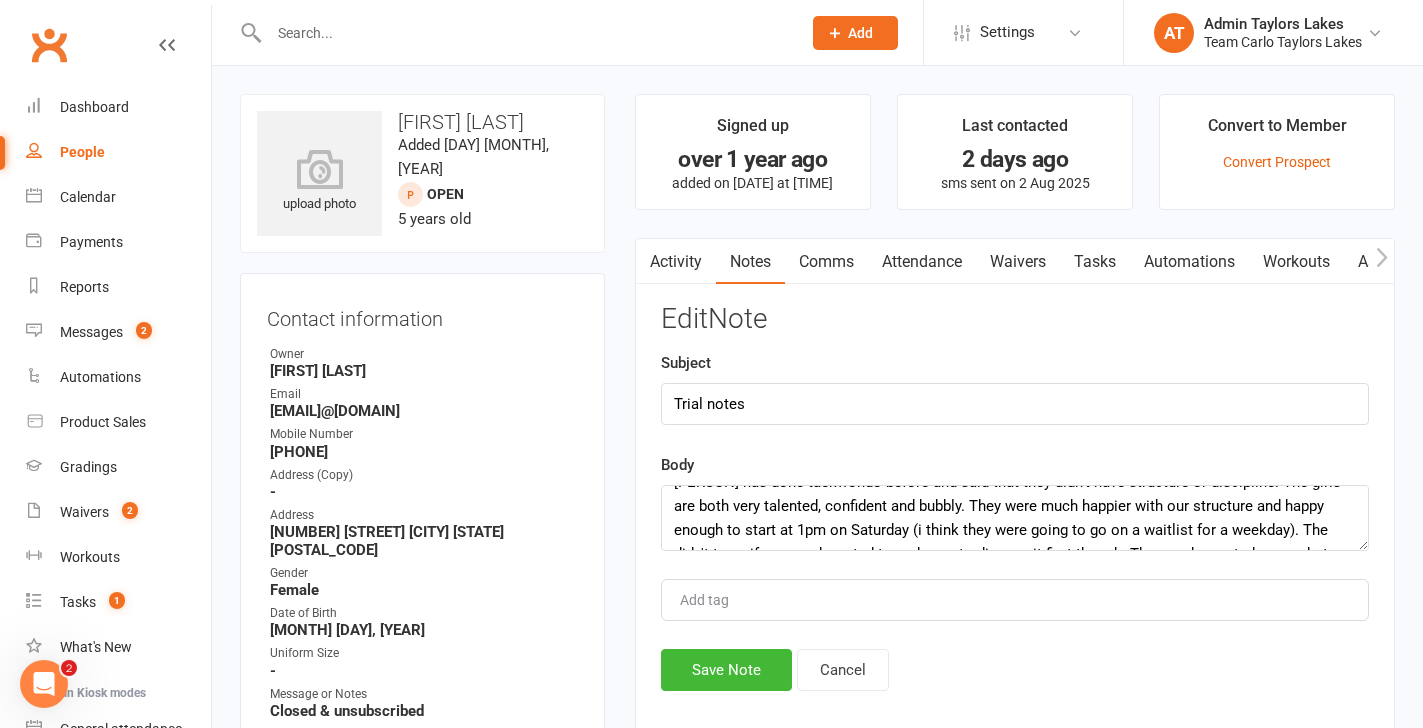 scroll, scrollTop: 50, scrollLeft: 0, axis: vertical 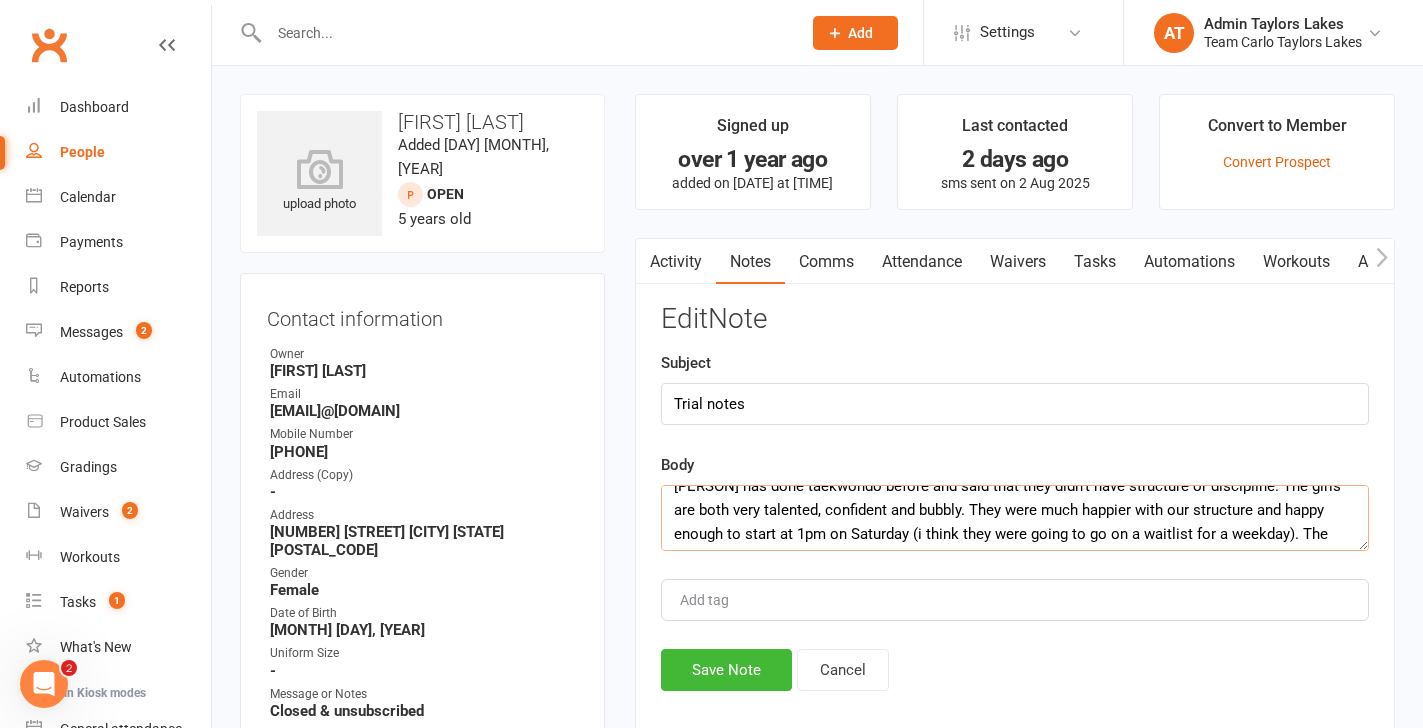 drag, startPoint x: 1235, startPoint y: 533, endPoint x: 1259, endPoint y: 512, distance: 31.890438 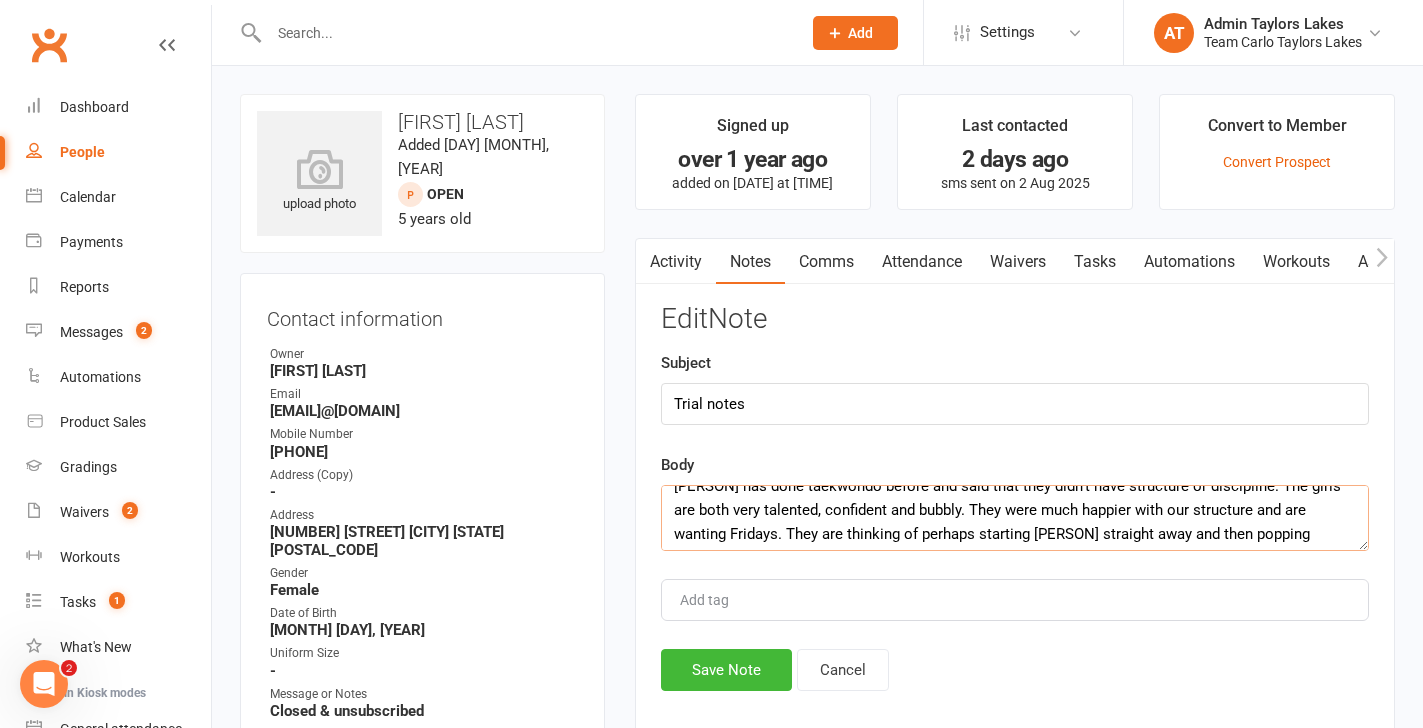 scroll, scrollTop: 60, scrollLeft: 0, axis: vertical 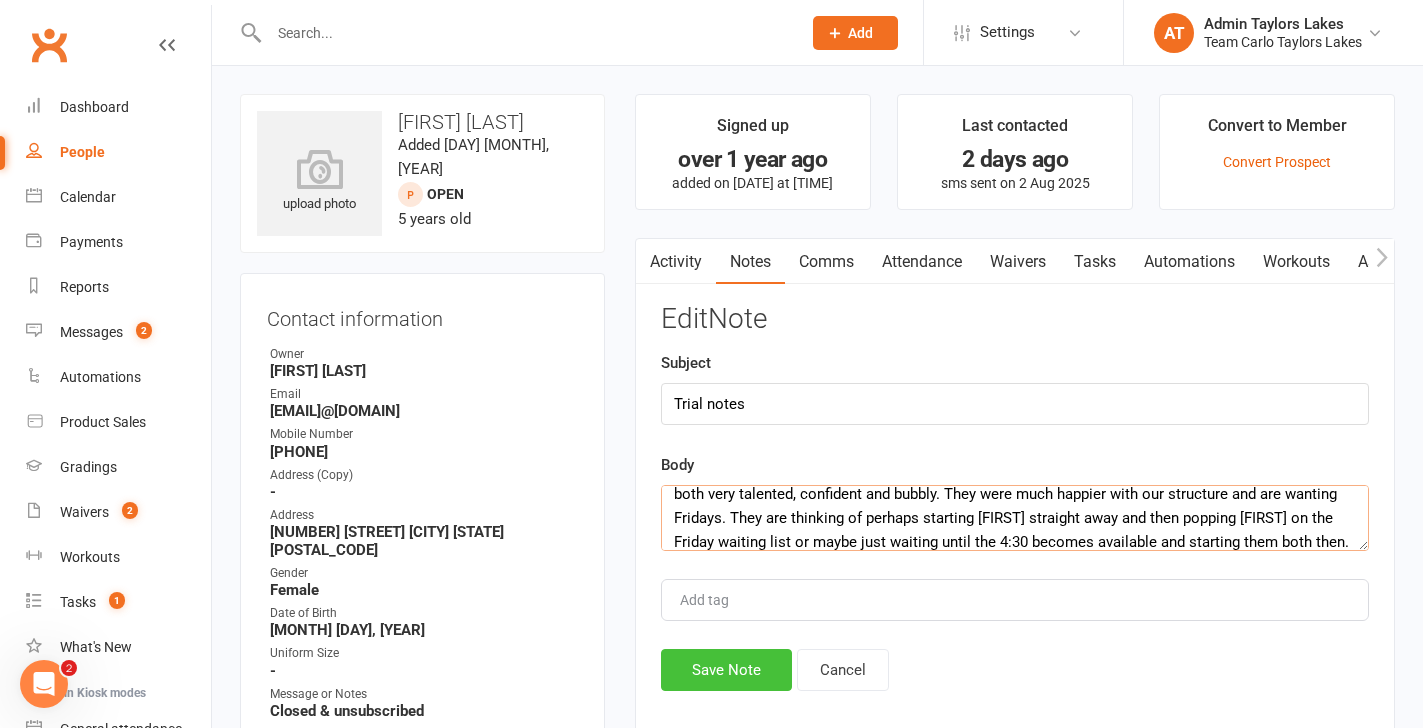 type on "The girls have been doing taekwondo for about 6 months at a different centre but they aren't happy. [FIRST] has done taekwondo before and said that they didn't have structure or discipline. The girls are both very talented, confident and bubbly. They were much happier with our structure and are wanting Fridays. They are thinking of perhaps starting [FIRST] straight away and then popping [FIRST] on the Friday waiting list or maybe just waiting until the 4:30 becomes available and starting them both then. They didn't try uniforms and wanted to go home to discuss it first though. They are happy to have a chat with you [FIRST] to give their final answer. [FIRST] will start at purple belt, and [FIRST] will start at white belt to fill in some gaps in her skills and then progress when she's ready. ST" 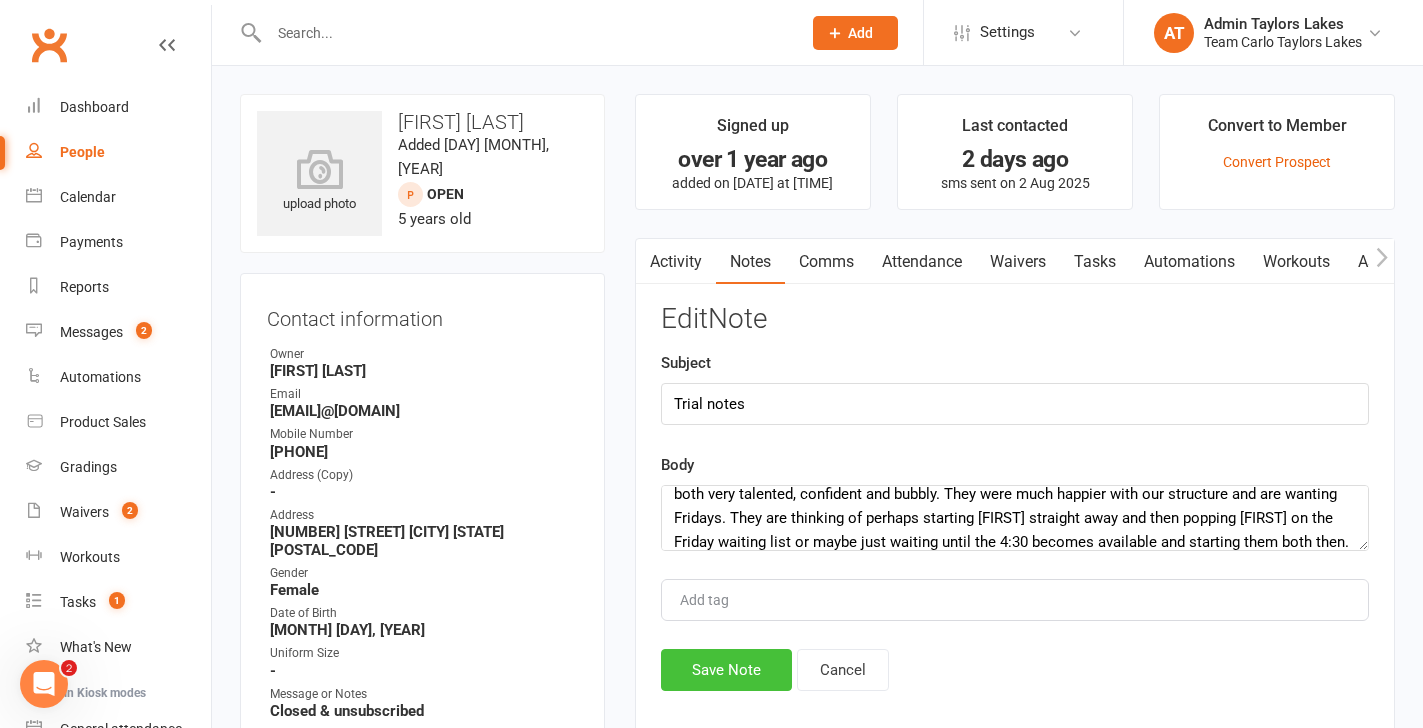 click on "Save Note" at bounding box center [726, 670] 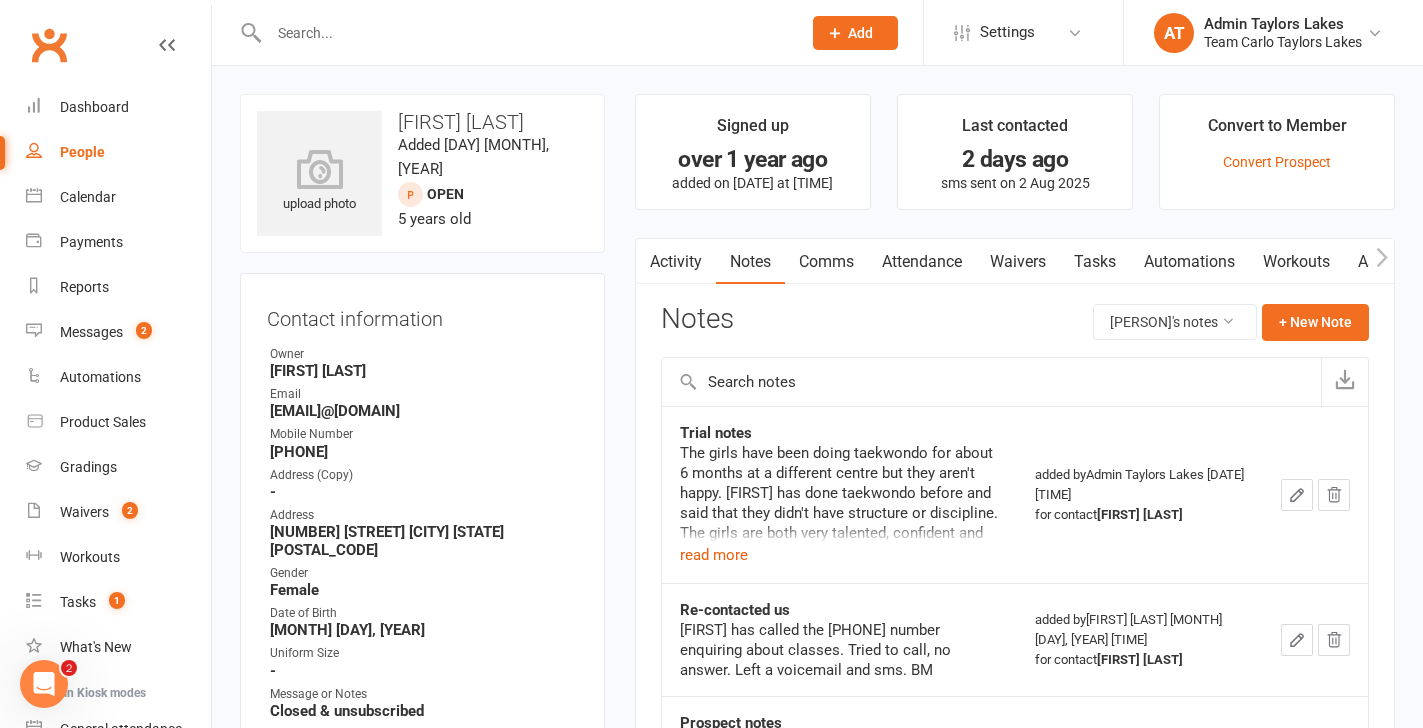 click 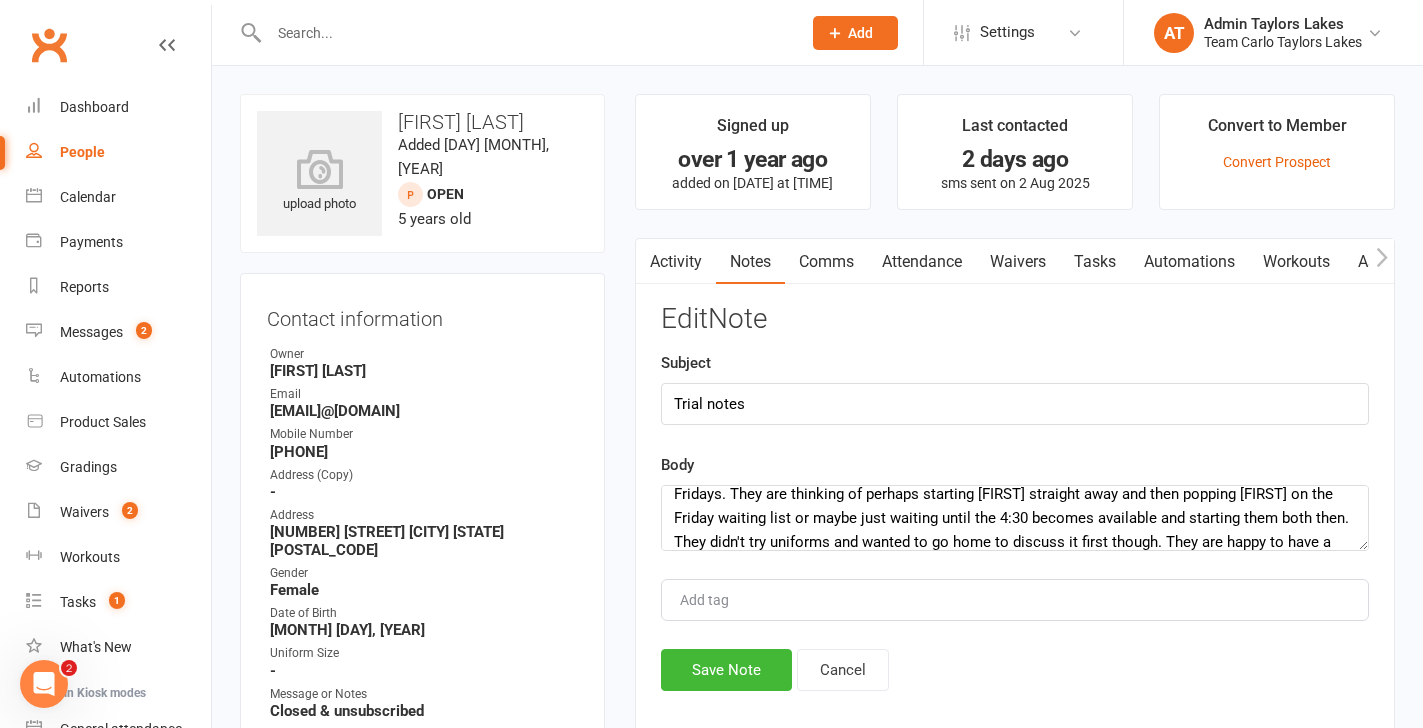 scroll, scrollTop: 85, scrollLeft: 0, axis: vertical 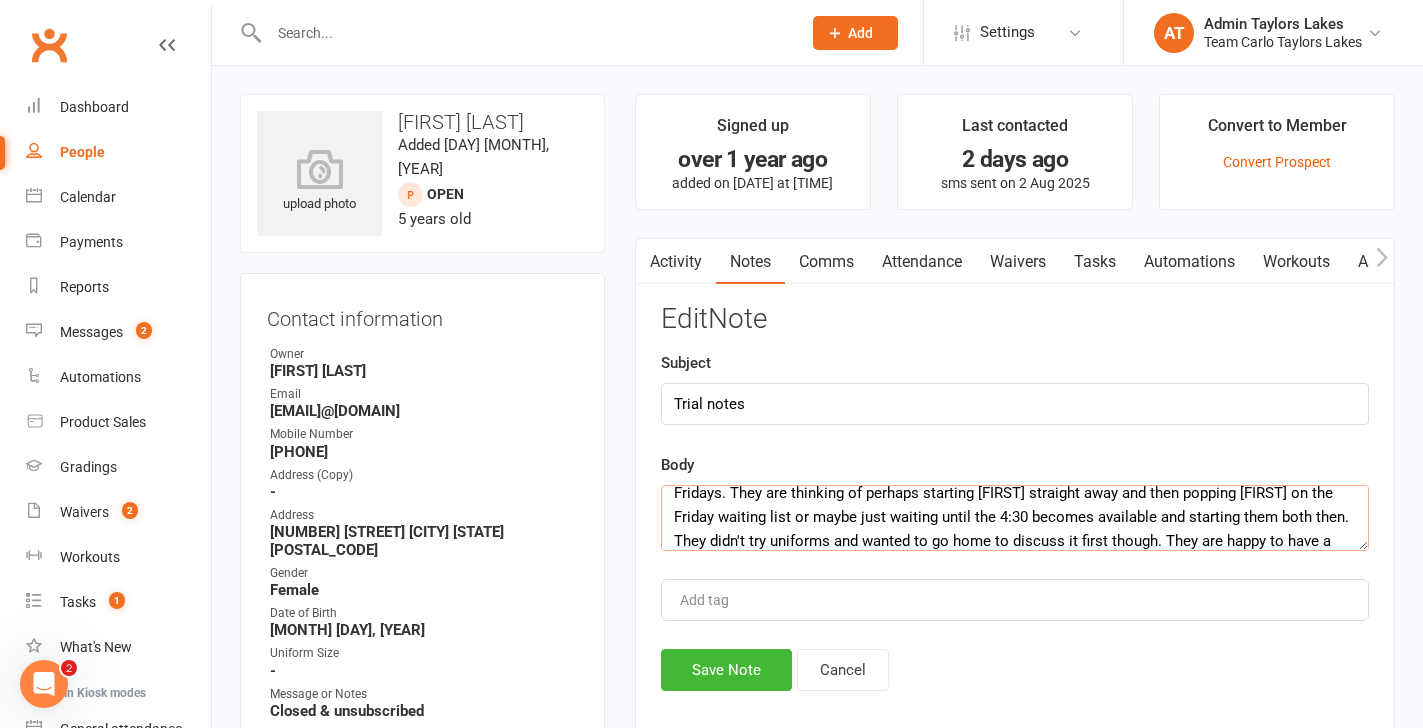 click on "The girls have been doing taekwondo for about 6 months at a different centre but they aren't happy. [FIRST] has done taekwondo before and said that they didn't have structure or discipline. The girls are both very talented, confident and bubbly. They were much happier with our structure and are wanting Fridays. They are thinking of perhaps starting [FIRST] straight away and then popping [FIRST] on the Friday waiting list or maybe just waiting until the 4:30 becomes available and starting them both then. They didn't try uniforms and wanted to go home to discuss it first though. They are happy to have a chat with you [FIRST] to give their final answer. [FIRST] will start at purple belt, and [FIRST] will start at white belt to fill in some gaps in her skills and then progress when she's ready. ST" at bounding box center (1015, 518) 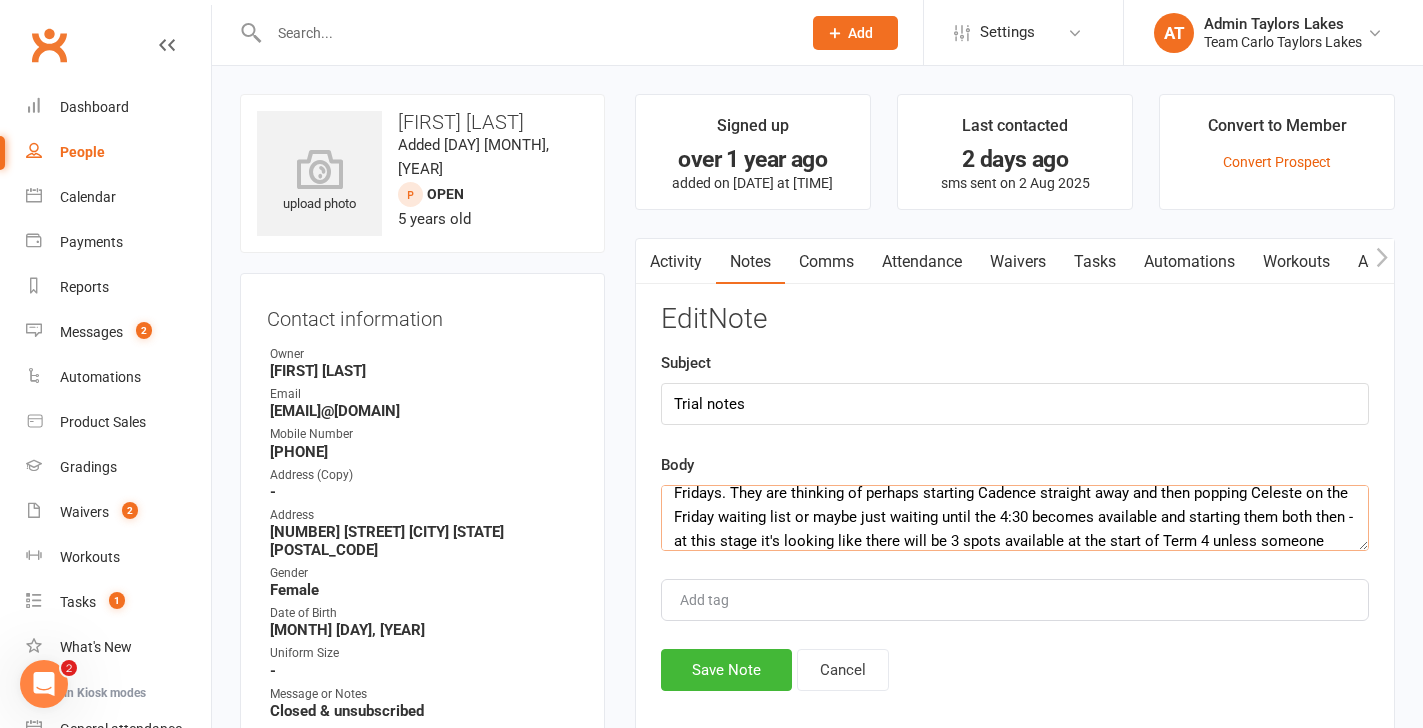 scroll, scrollTop: 108, scrollLeft: 0, axis: vertical 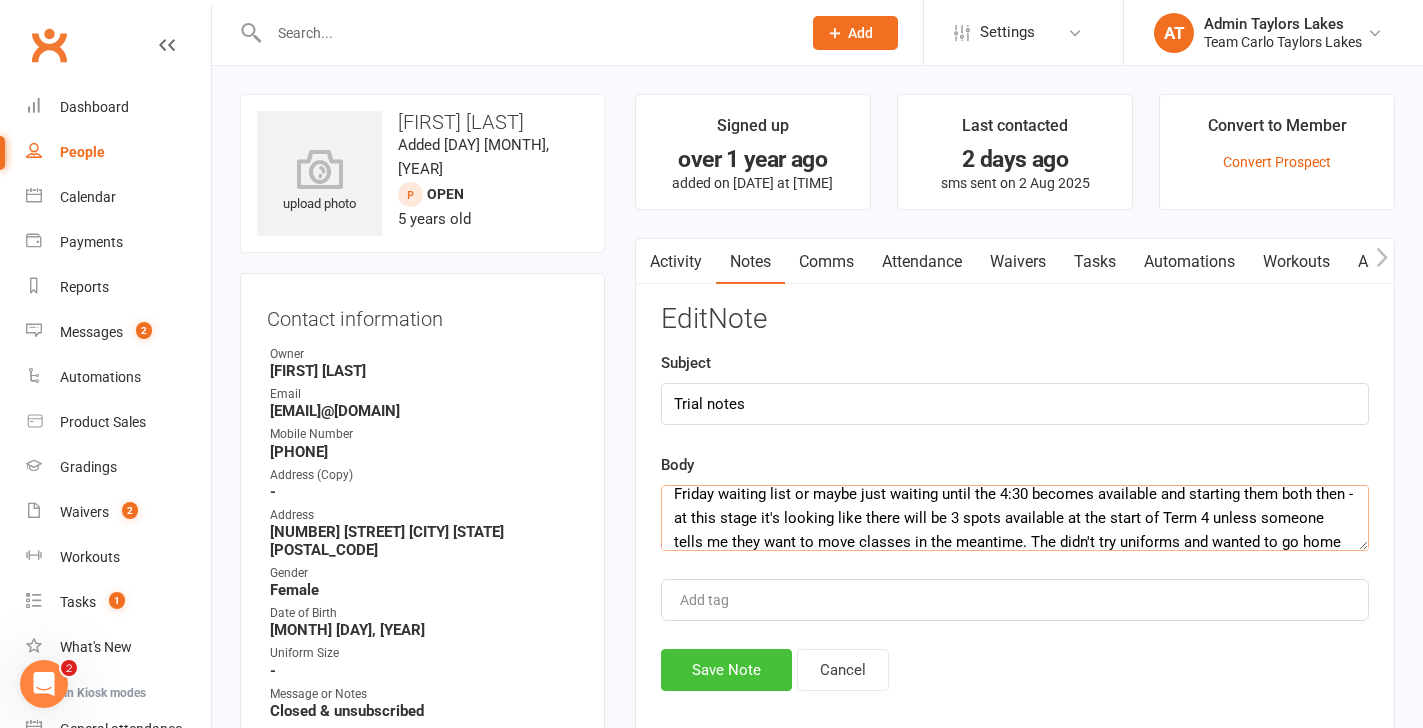 type on "The girls have been doing taekwondo for about 6 months at a different centre but they aren't happy. [FIRST] has done taekwondo before and said that they didn't have structure or discipline. The girls are both very talented, confident and bubbly. They were much happier with our structure and are wanting Fridays. They are thinking of perhaps starting [NAME] straight away and then popping [NAME] on the Friday waiting list or maybe just waiting until the 4:30 becomes available and starting them both then - at this stage it's looking like there will be 3 spots available at the start of Term 4 unless someone tells me they want to move classes in the meantime. The didn't try uniforms and wanted to go home to discuss it first though. They are happy to have a chat with you [FIRST] to give their final answer. [NAME] will start at purple belt, and [NAME] will start at white belt to fill in some gaps in her skills and then progress when she's ready. ST" 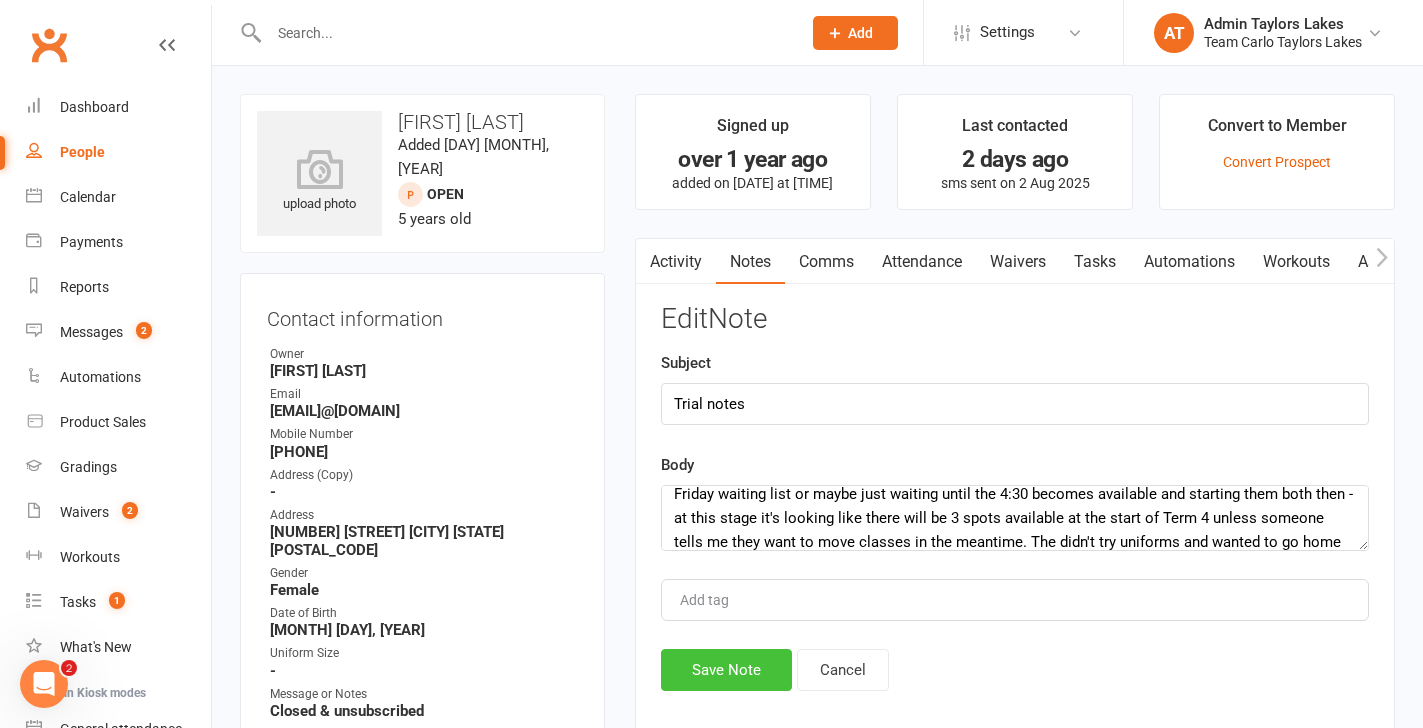 click on "Save Note" at bounding box center (726, 670) 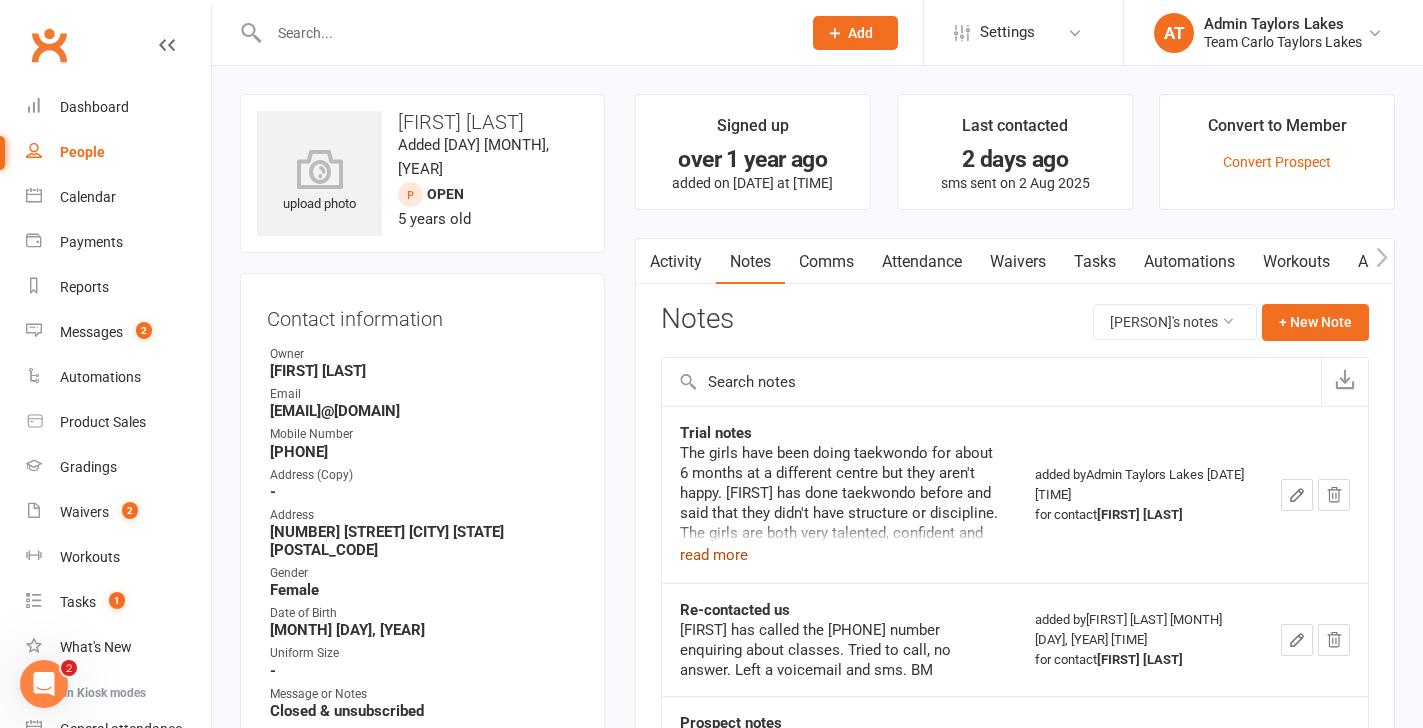 click on "read more" at bounding box center (714, 555) 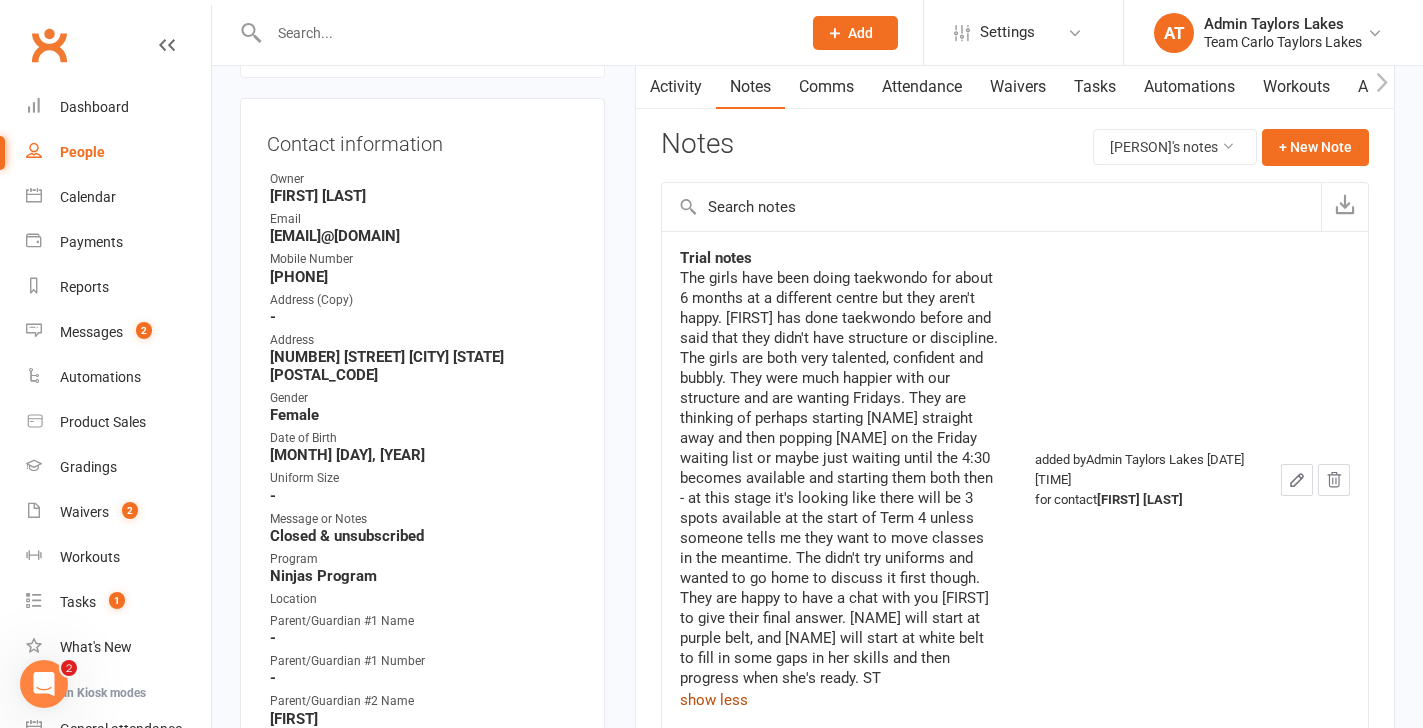 scroll, scrollTop: 209, scrollLeft: 0, axis: vertical 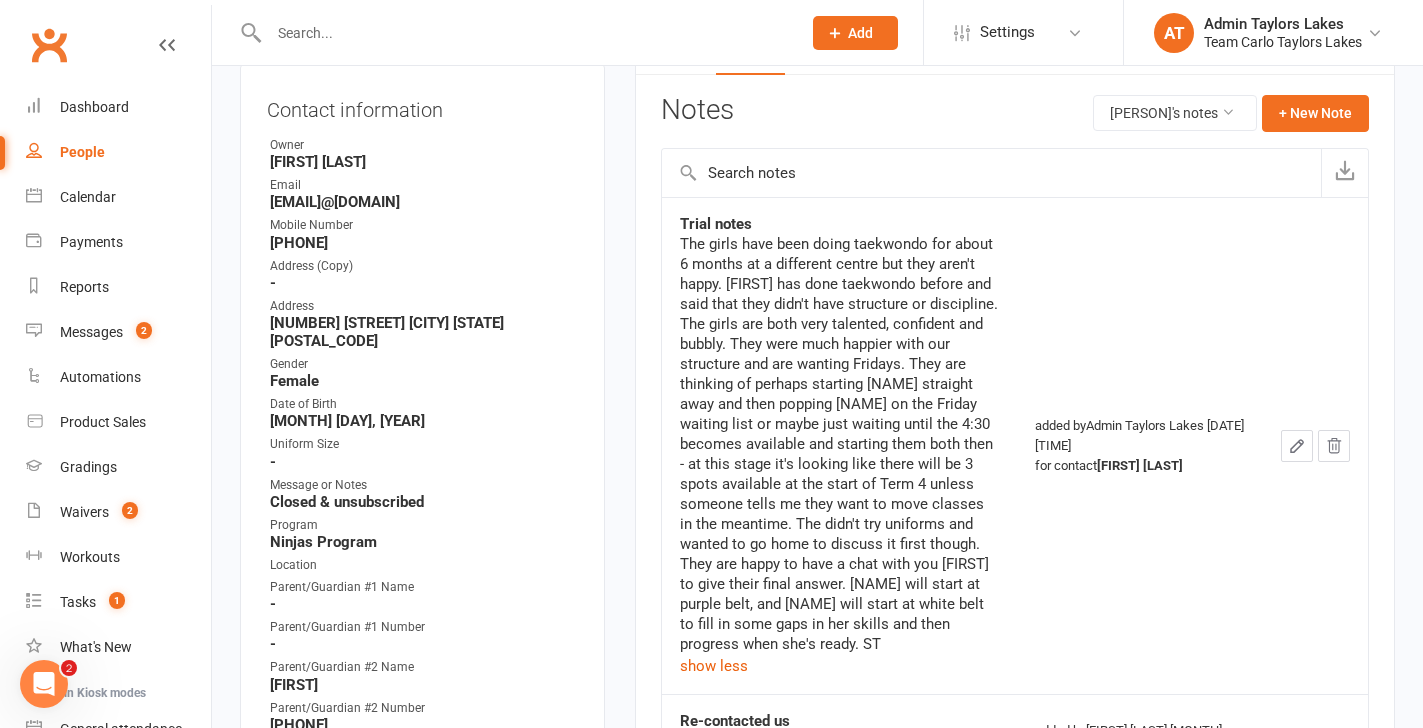 drag, startPoint x: 912, startPoint y: 625, endPoint x: 680, endPoint y: 244, distance: 446.07736 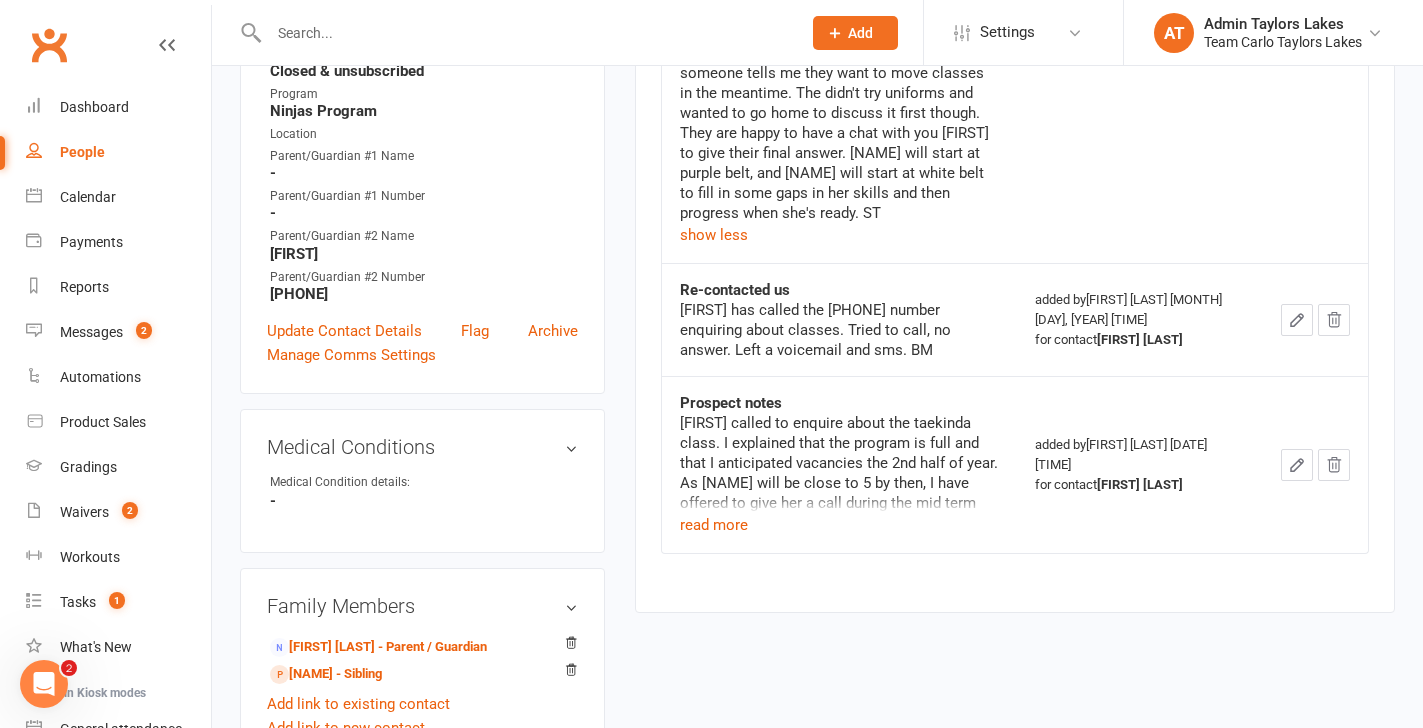 scroll, scrollTop: 750, scrollLeft: 0, axis: vertical 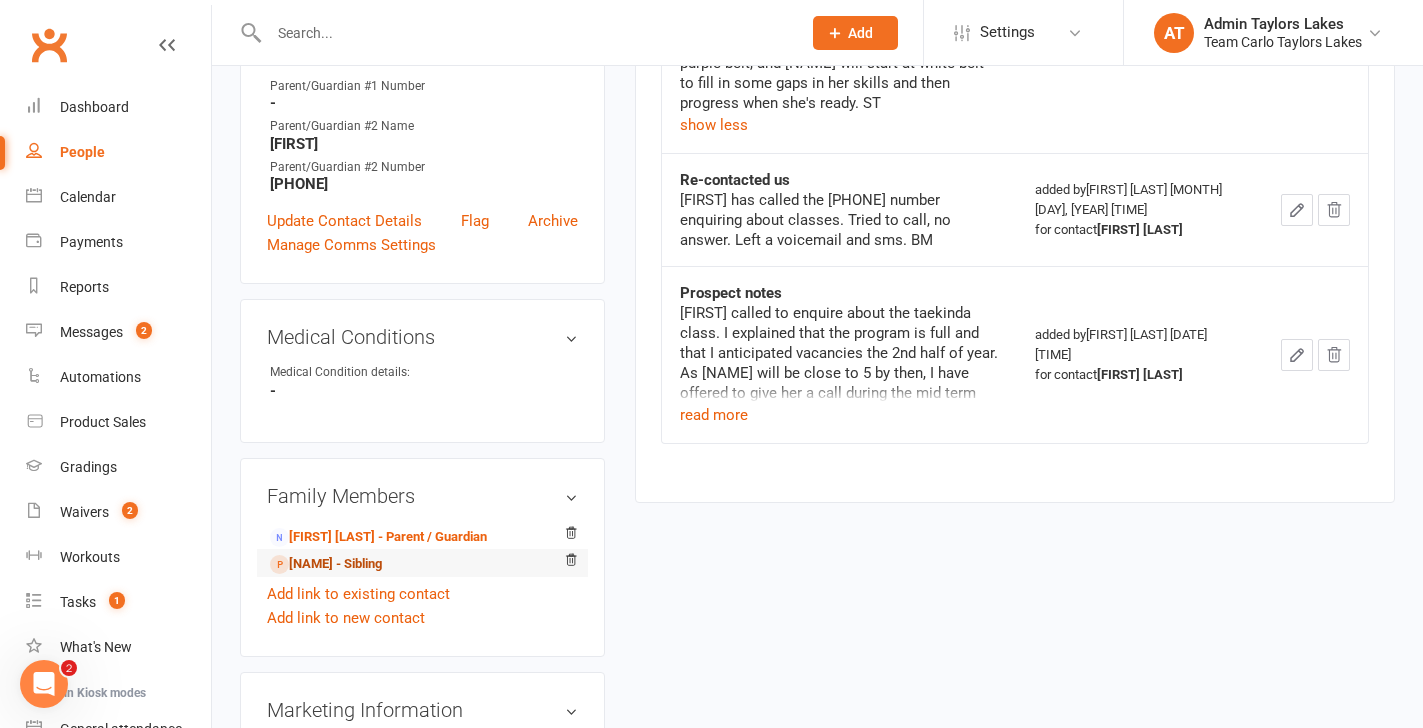 click on "[NAME] - Sibling" at bounding box center (326, 564) 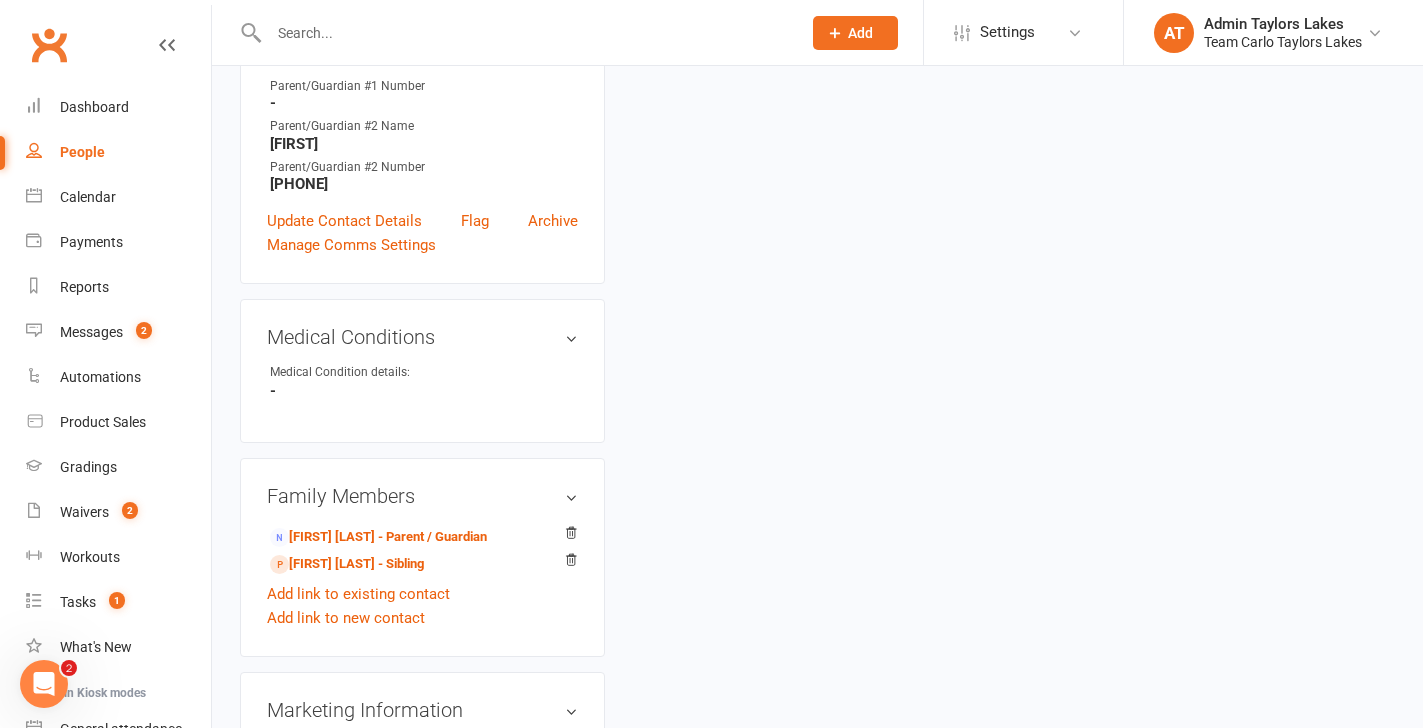 scroll, scrollTop: 0, scrollLeft: 0, axis: both 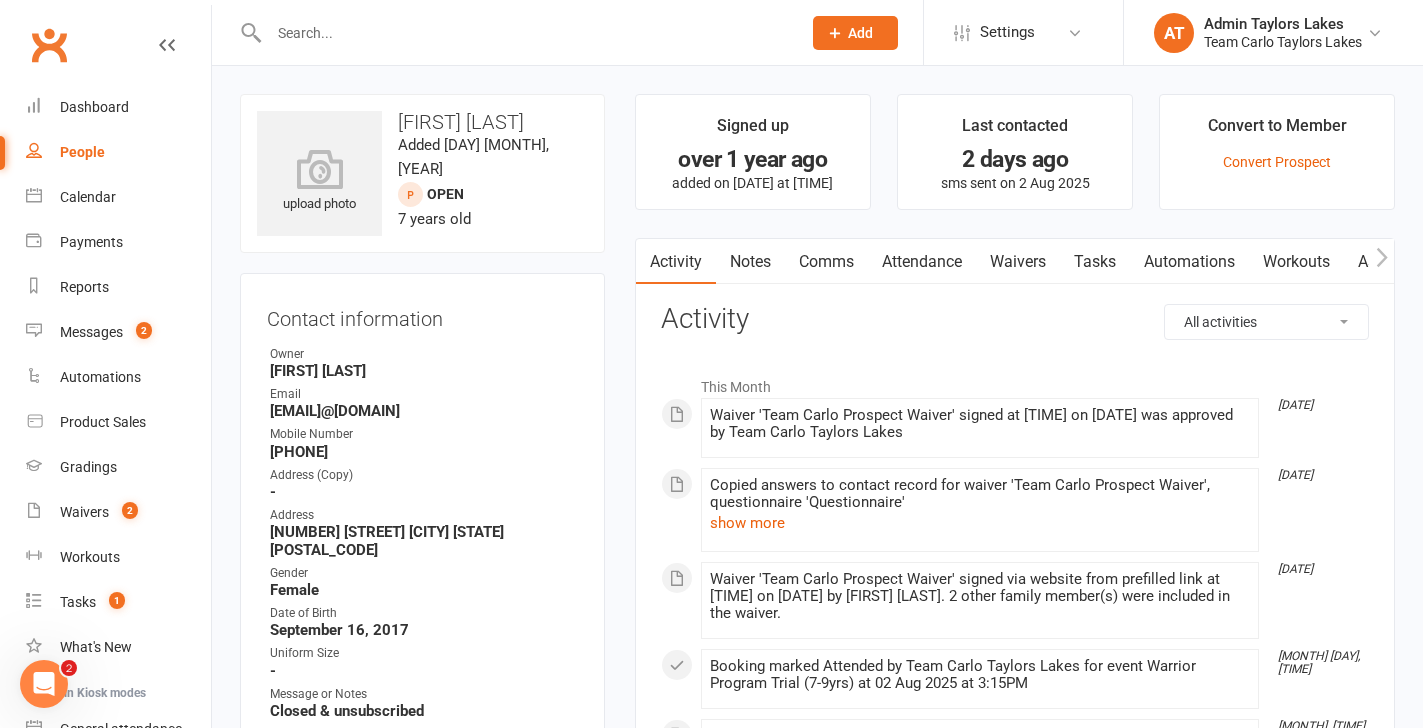 click on "Notes" at bounding box center [750, 262] 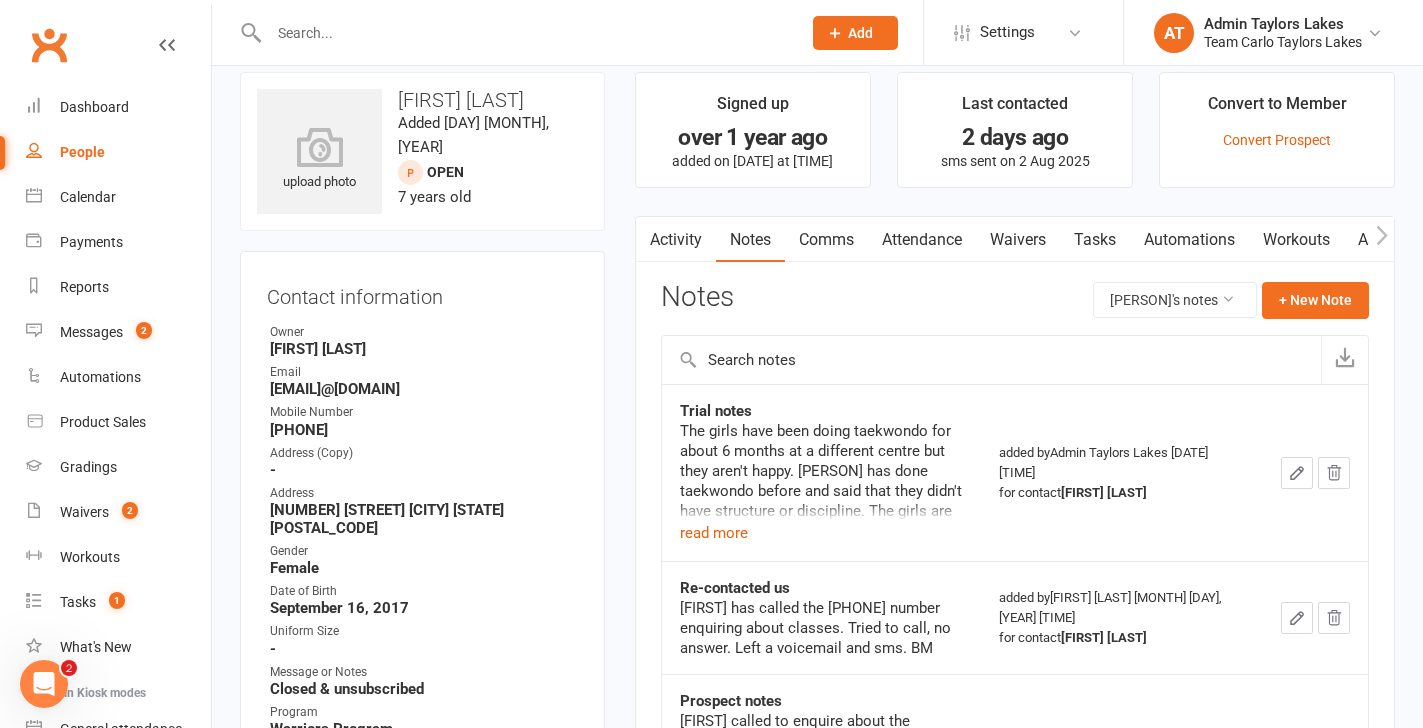 scroll, scrollTop: 23, scrollLeft: 0, axis: vertical 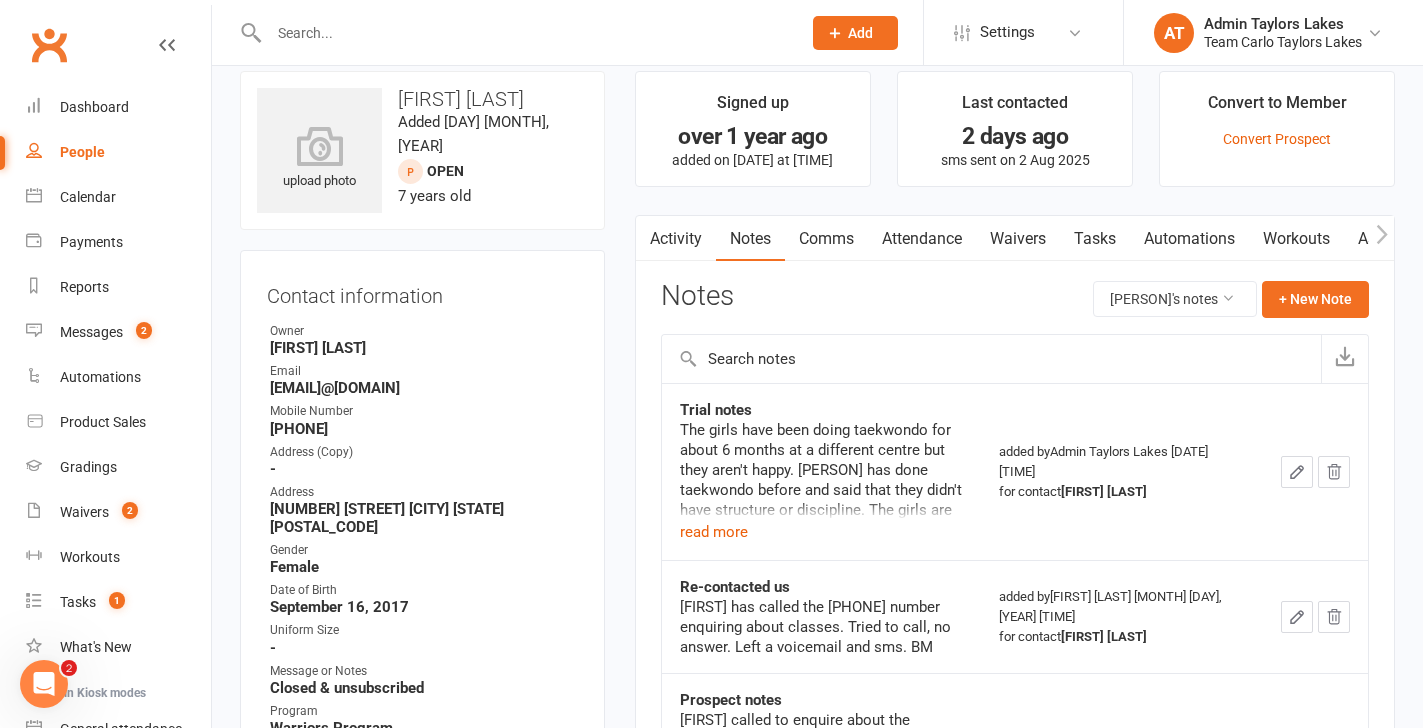 click 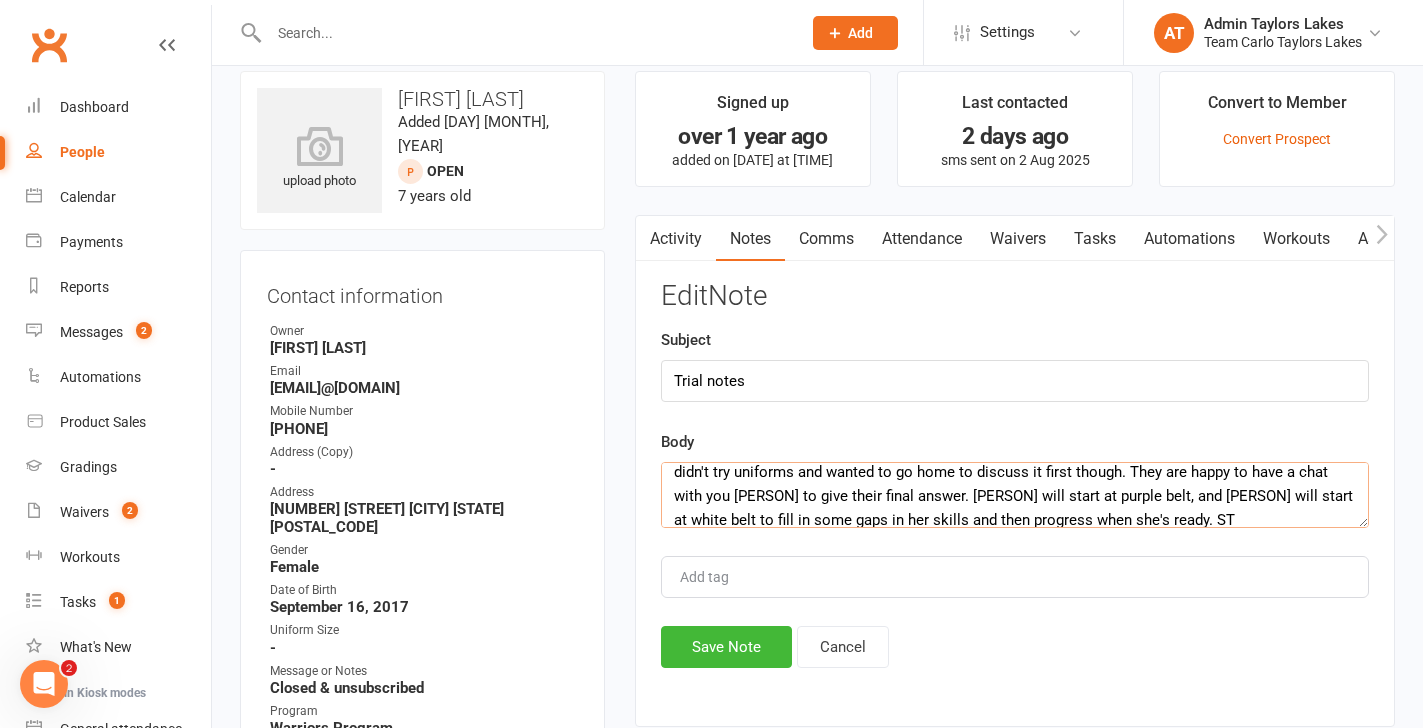 scroll, scrollTop: 120, scrollLeft: 0, axis: vertical 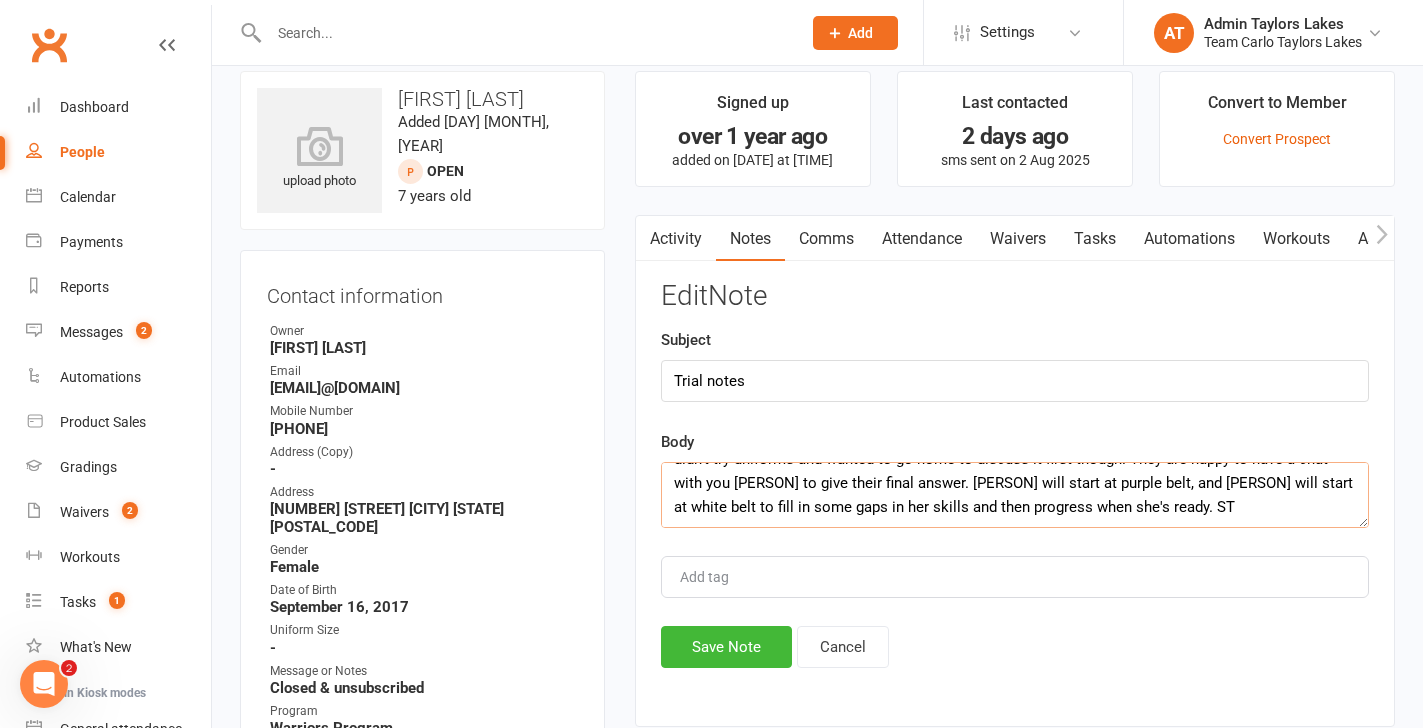 drag, startPoint x: 674, startPoint y: 483, endPoint x: 843, endPoint y: 565, distance: 187.84302 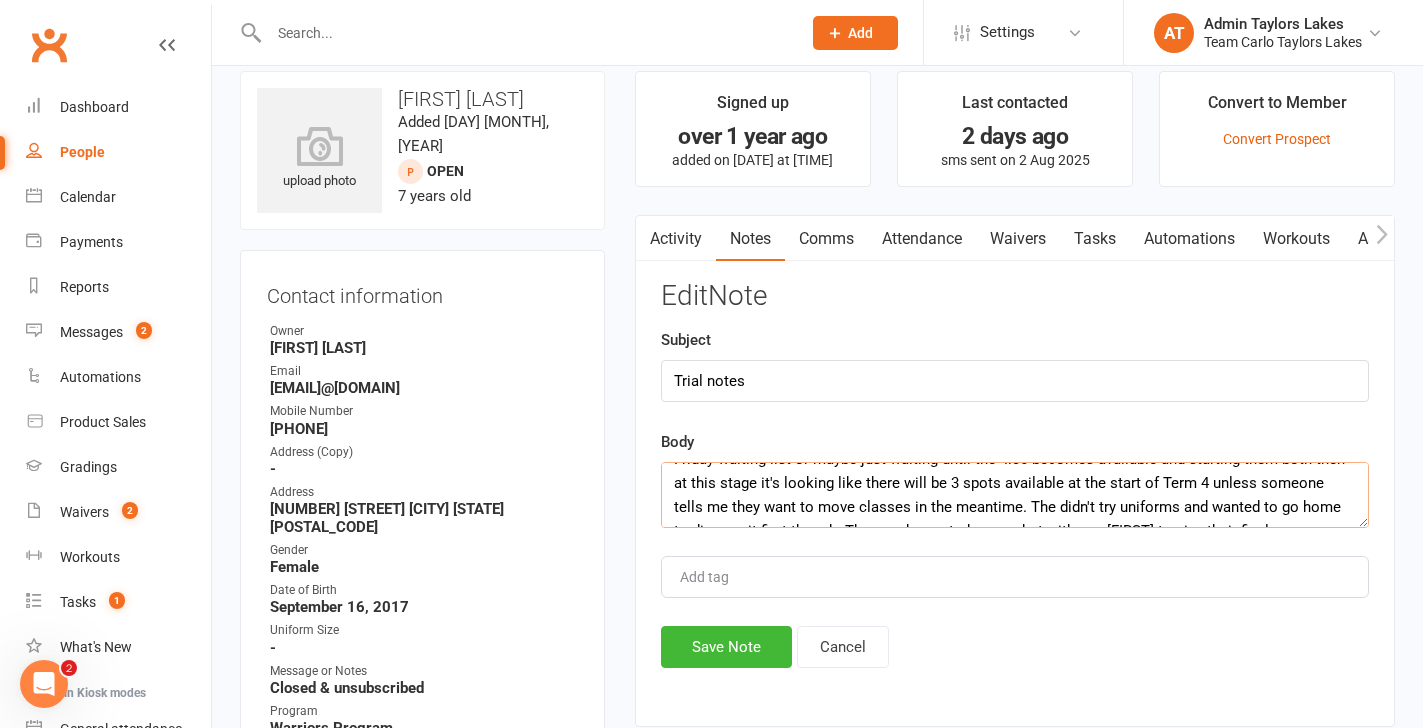 scroll, scrollTop: 180, scrollLeft: 0, axis: vertical 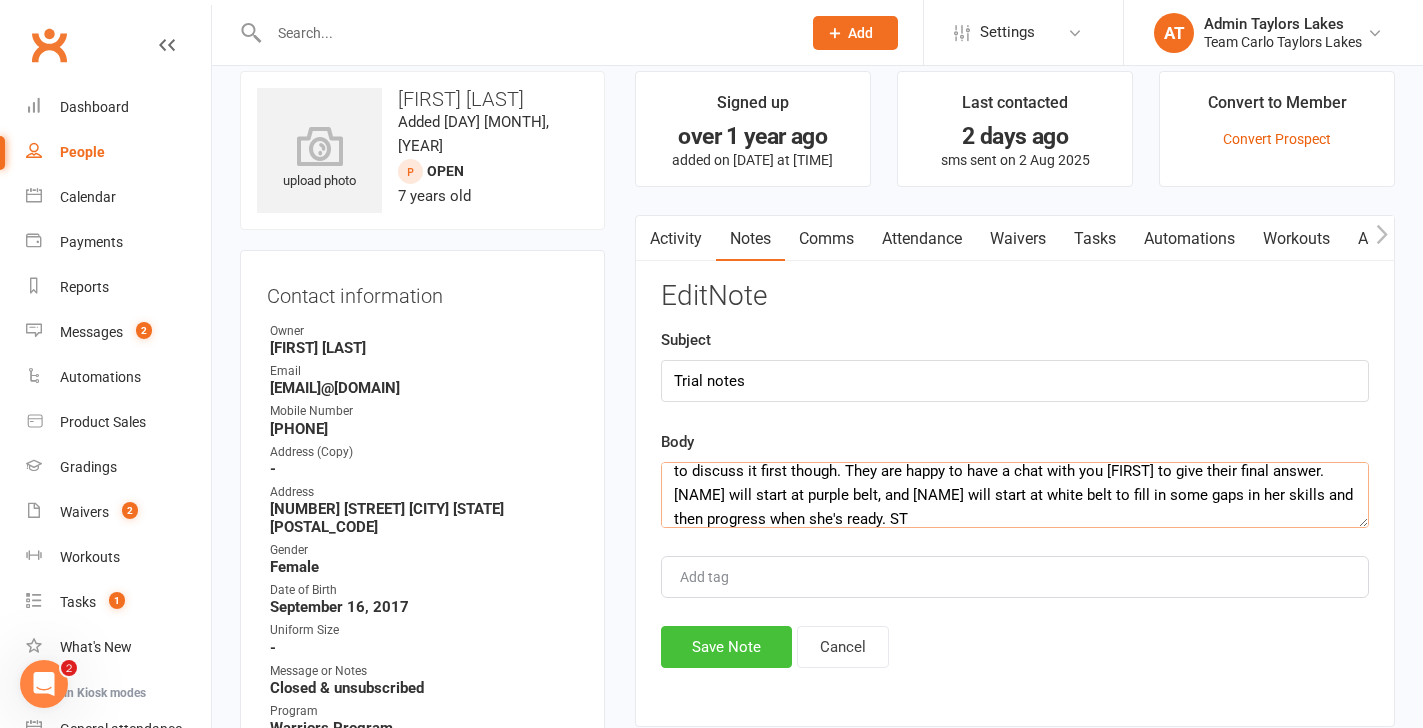 type on "The girls have been doing taekwondo for about 6 months at a different centre but they aren't happy. [FIRST] has done taekwondo before and said that they didn't have structure or discipline. The girls are both very talented, confident and bubbly. They were much happier with our structure and are wanting Fridays. They are thinking of perhaps starting [NAME] straight away and then popping [NAME] on the Friday waiting list or maybe just waiting until the 4:30 becomes available and starting them both then - at this stage it's looking like there will be 3 spots available at the start of Term 4 unless someone tells me they want to move classes in the meantime. The didn't try uniforms and wanted to go home to discuss it first though. They are happy to have a chat with you [FIRST] to give their final answer. [NAME] will start at purple belt, and [NAME] will start at white belt to fill in some gaps in her skills and then progress when she's ready. ST" 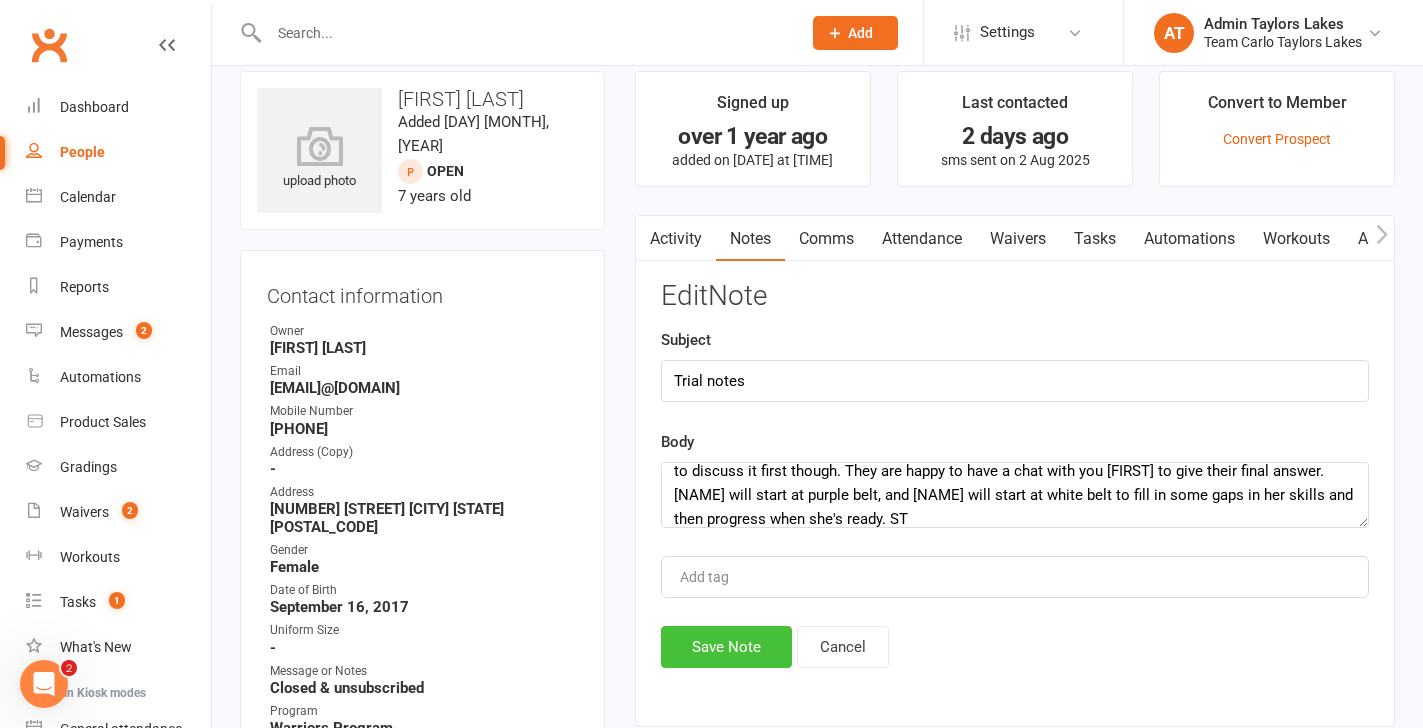 click on "Save Note" at bounding box center [726, 647] 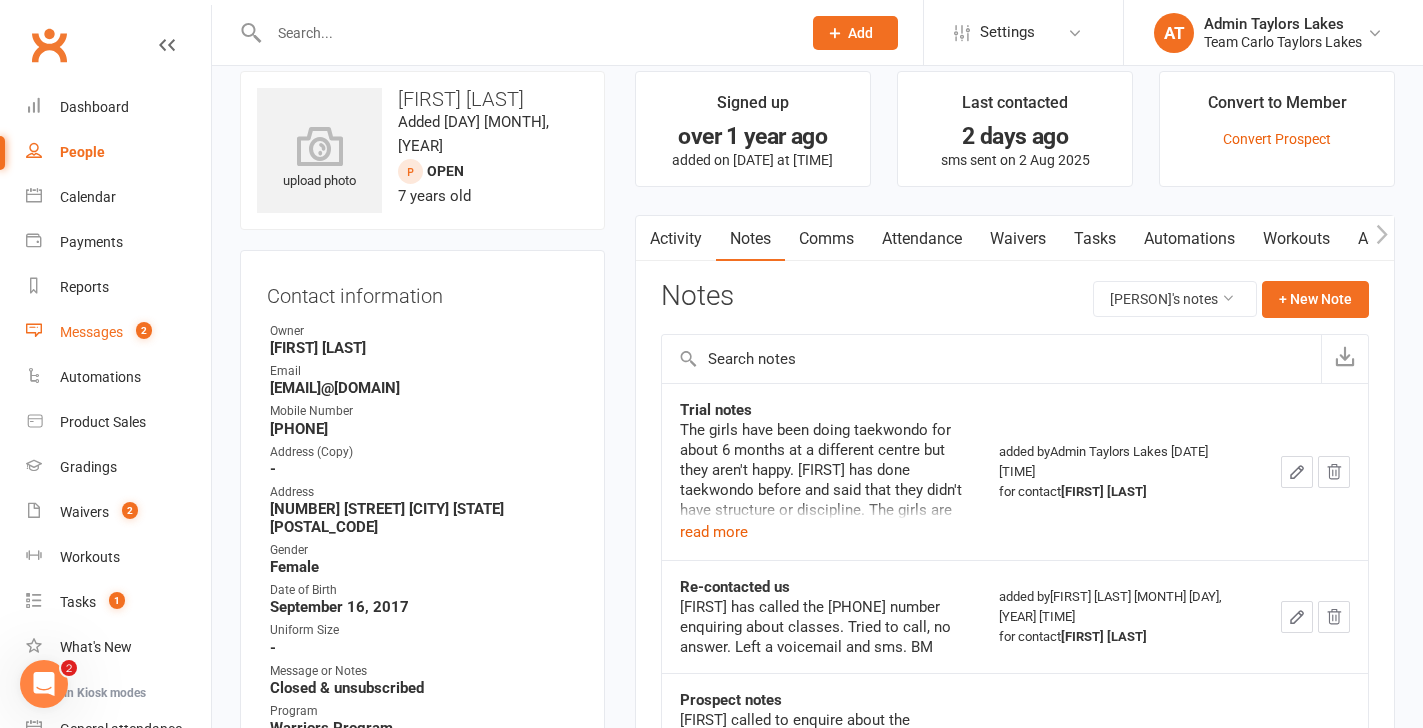 click on "Messages" at bounding box center (91, 332) 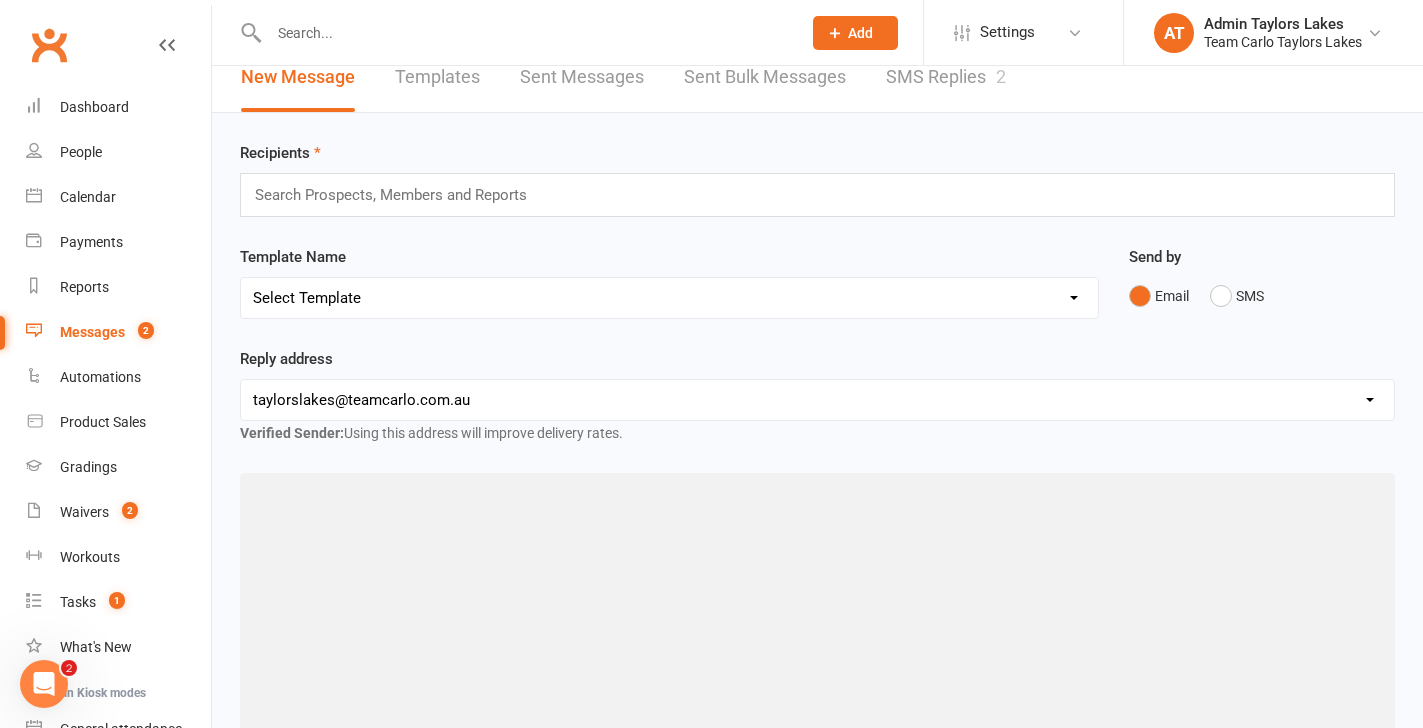 scroll, scrollTop: 0, scrollLeft: 0, axis: both 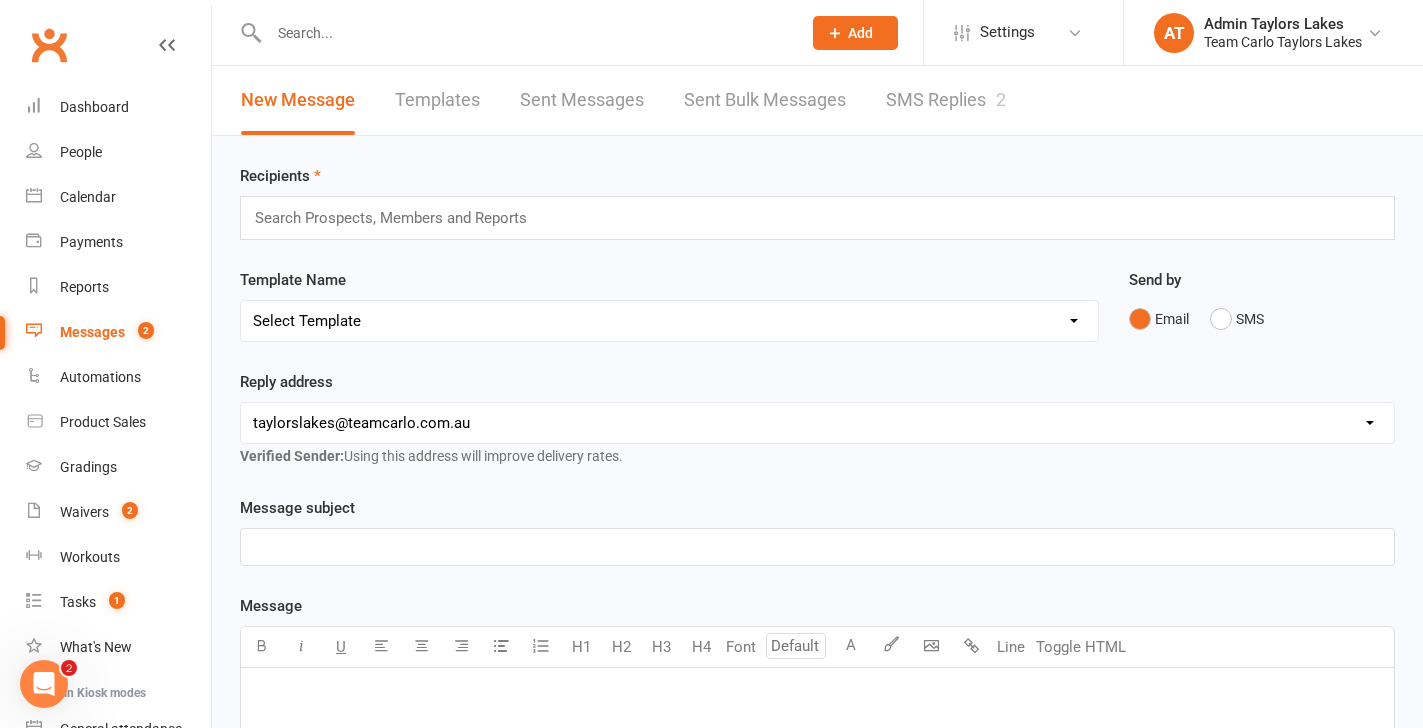 click on "SMS Replies  2" at bounding box center [946, 100] 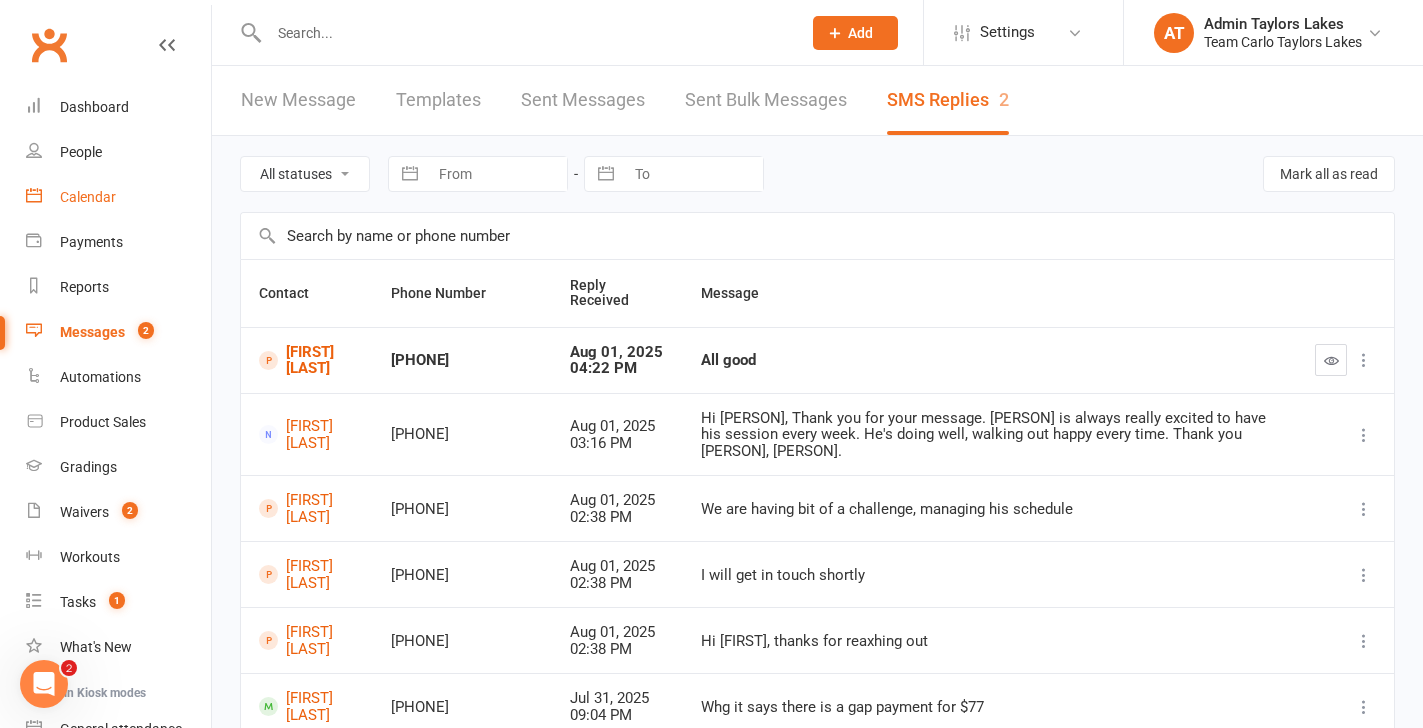 click on "Calendar" at bounding box center (88, 197) 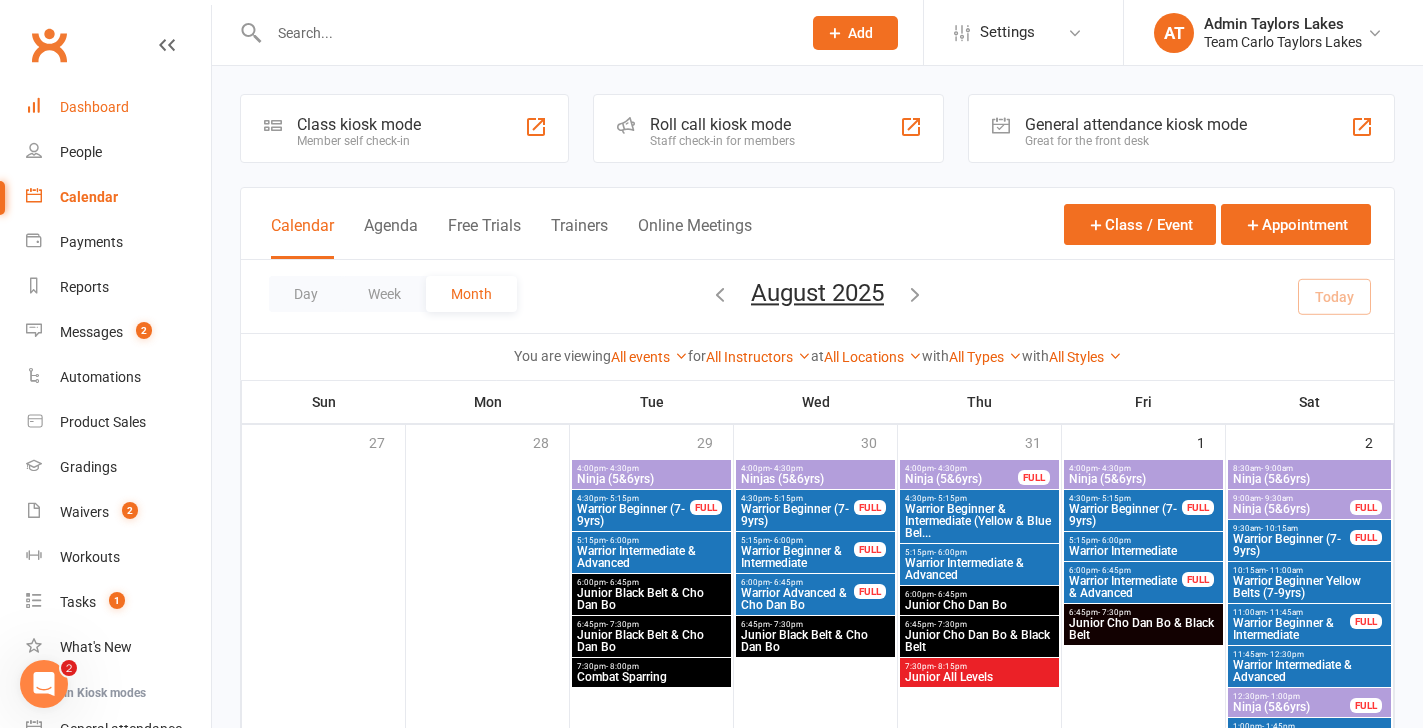 click on "Dashboard" at bounding box center [94, 107] 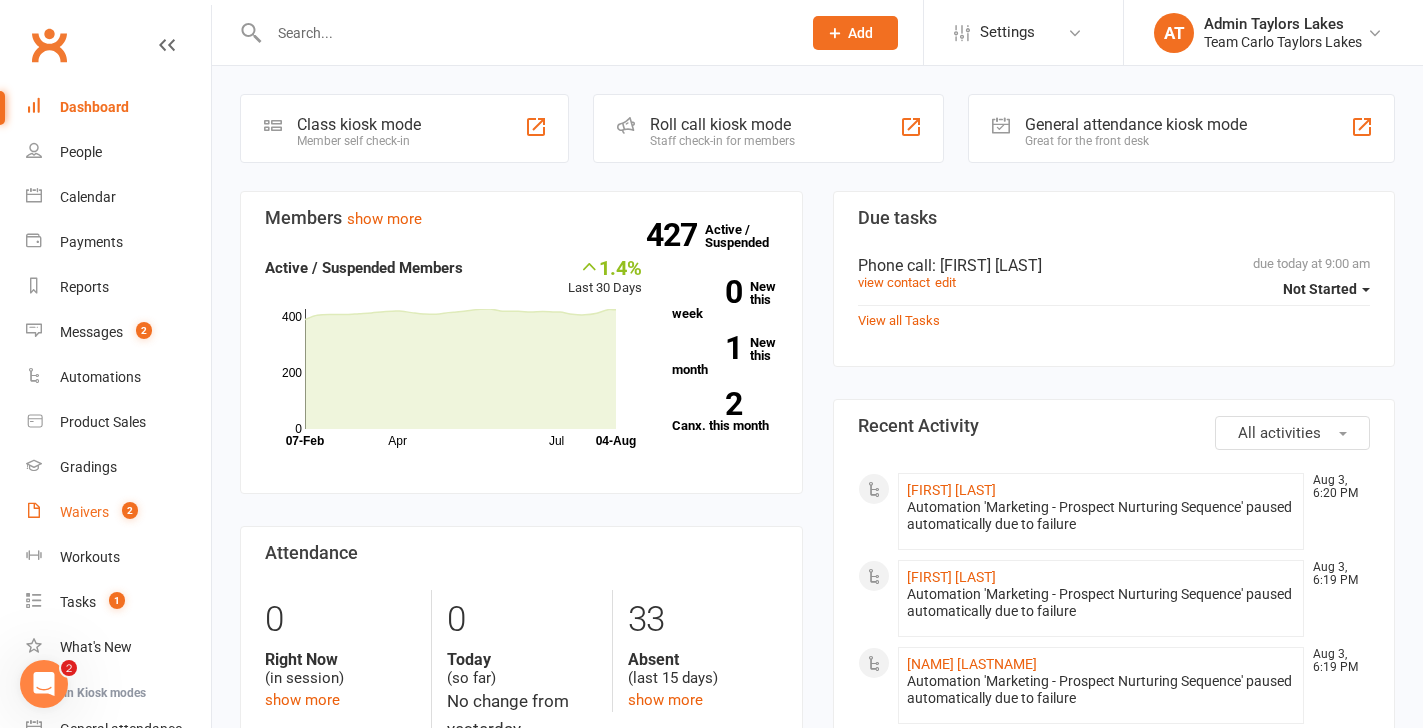 click on "Waivers" at bounding box center (84, 512) 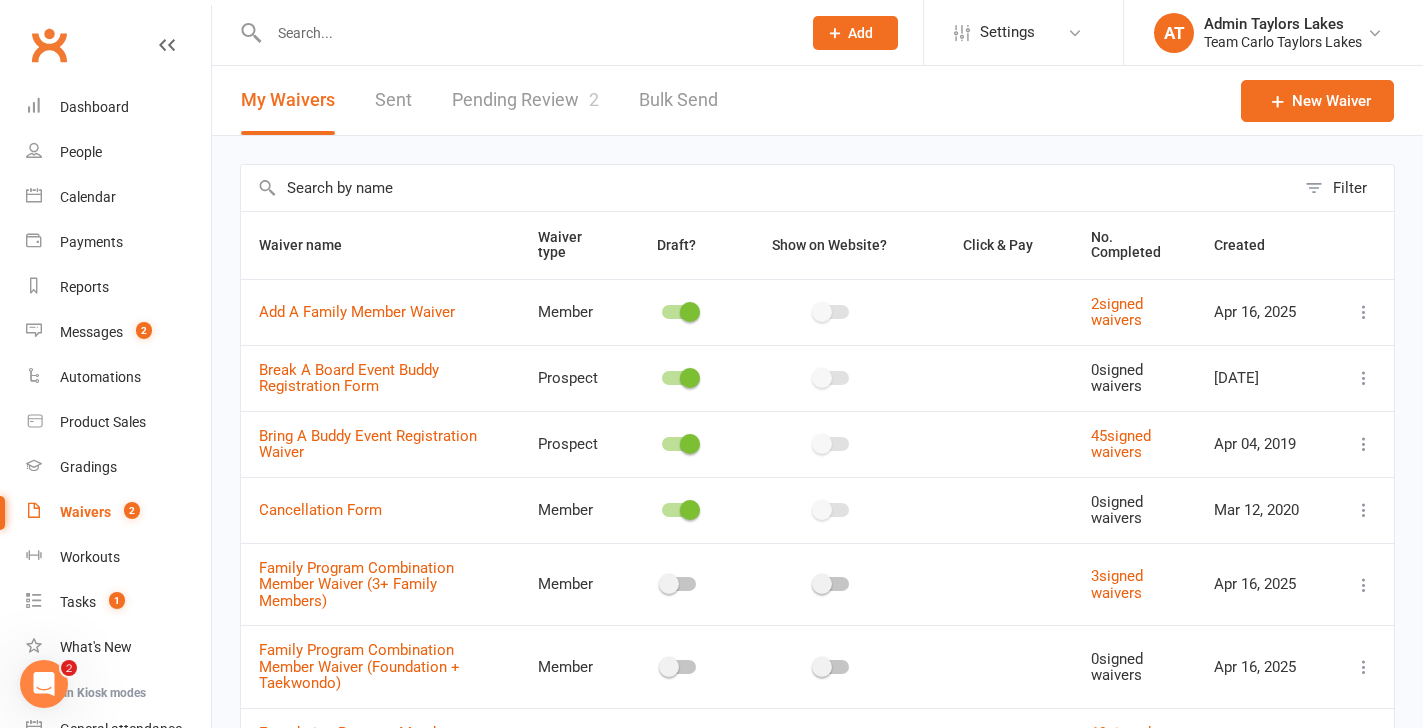 click on "Pending Review 2" at bounding box center (525, 100) 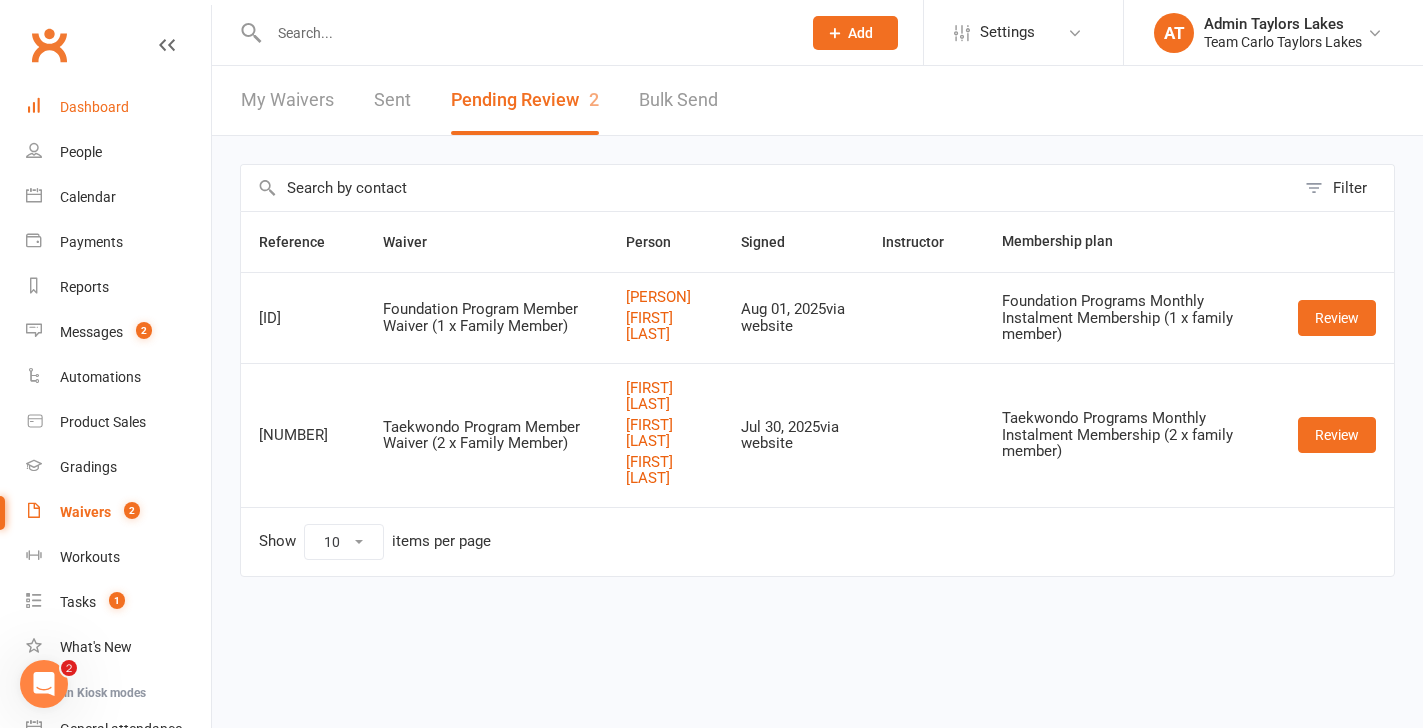 click on "Dashboard" at bounding box center [94, 107] 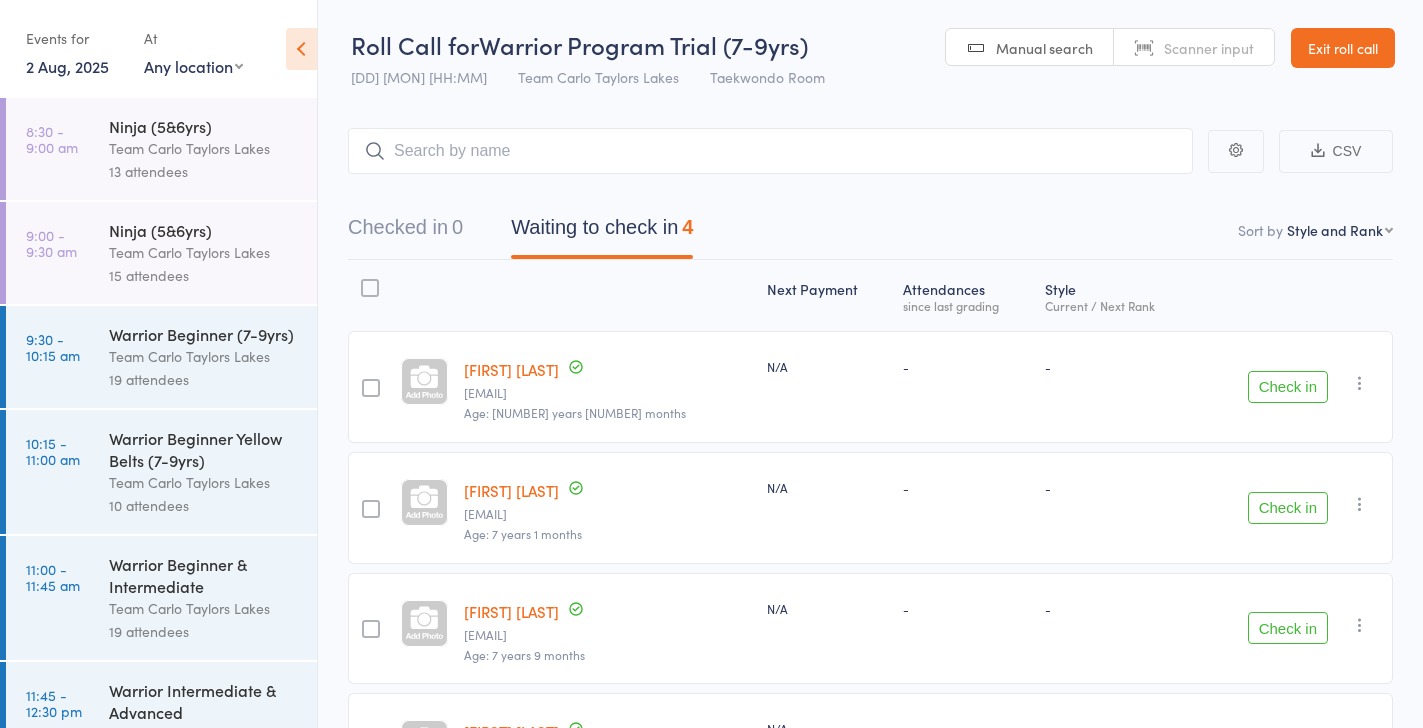 scroll, scrollTop: 166, scrollLeft: 0, axis: vertical 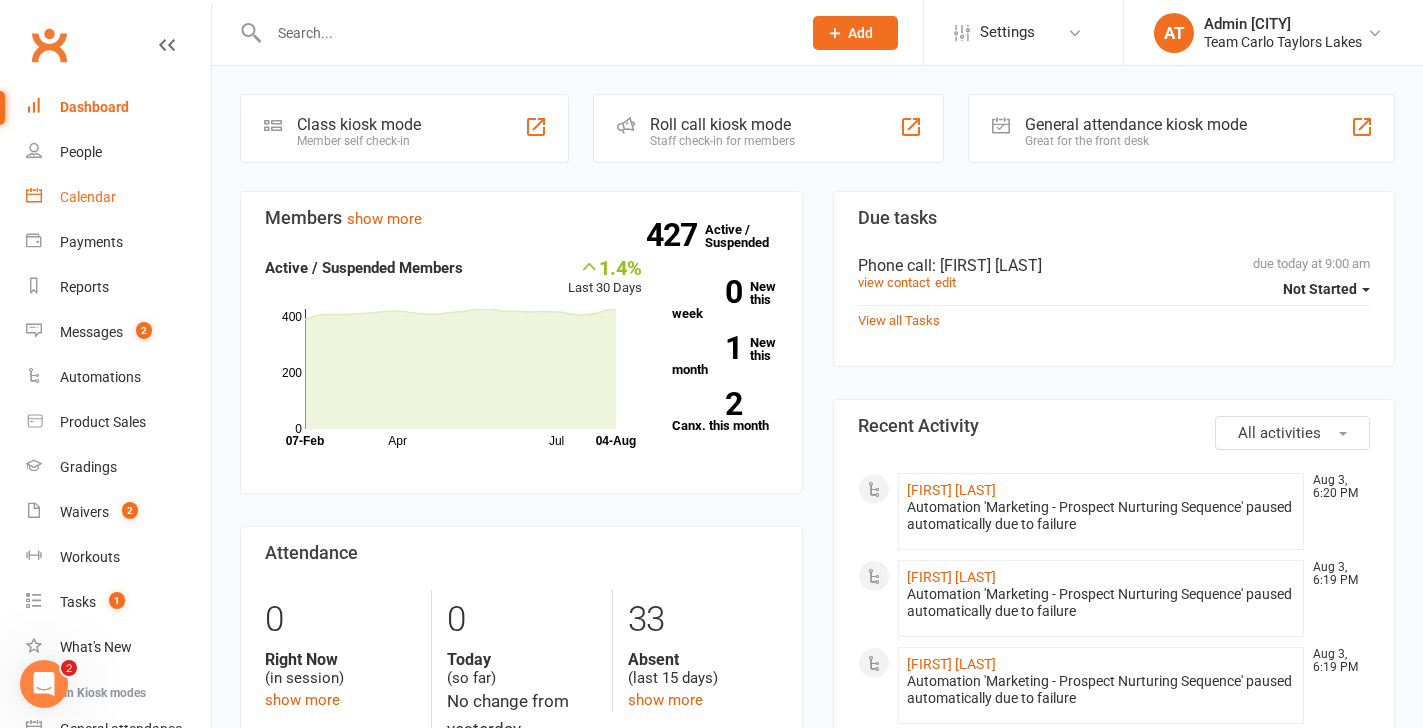 click on "Calendar" at bounding box center (118, 197) 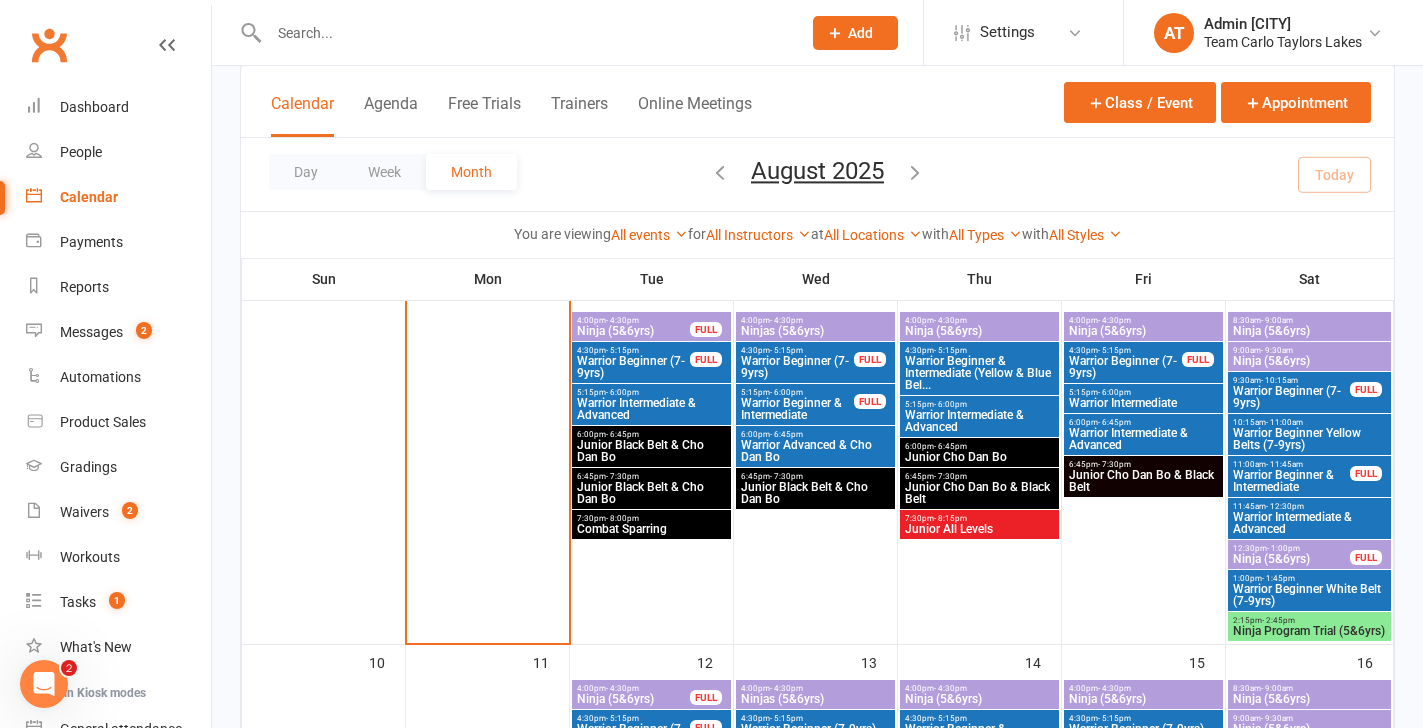 scroll, scrollTop: 559, scrollLeft: 0, axis: vertical 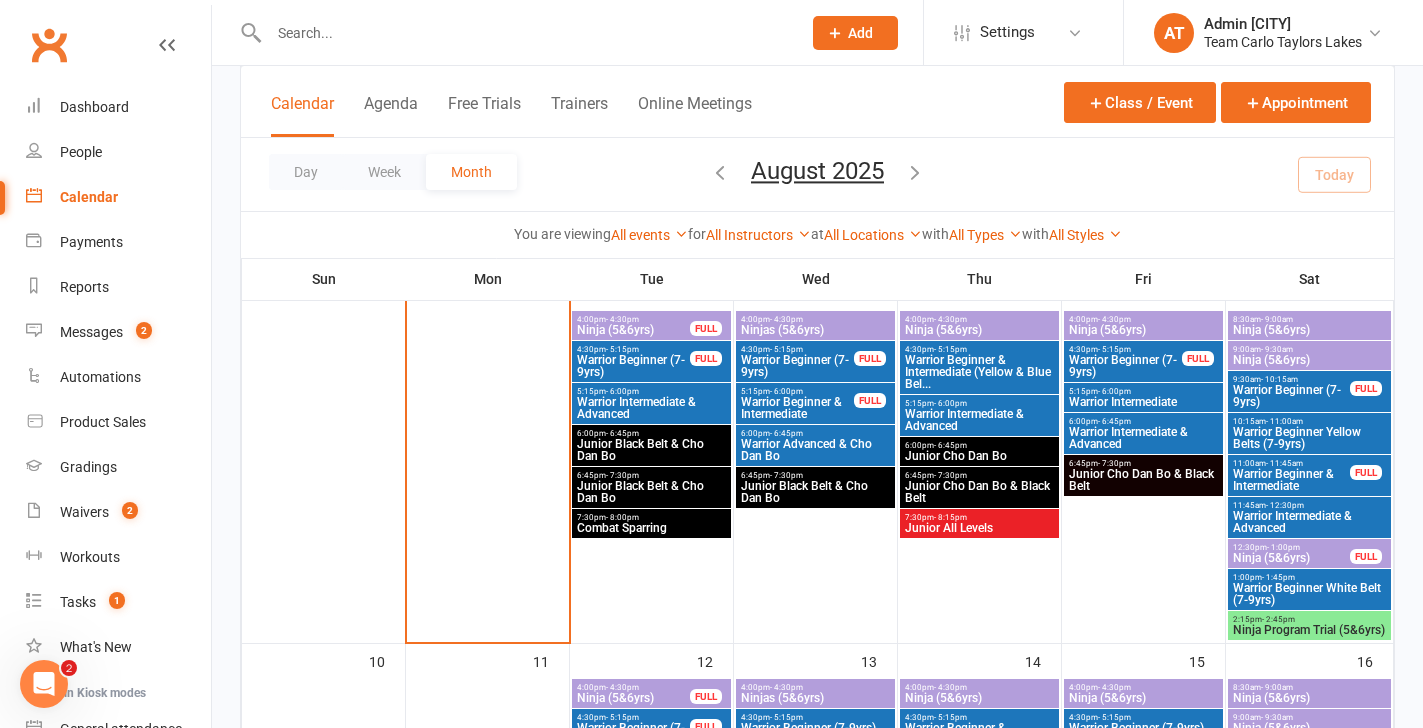 click on "Warrior Beginner (7-9yrs)" at bounding box center [1125, 366] 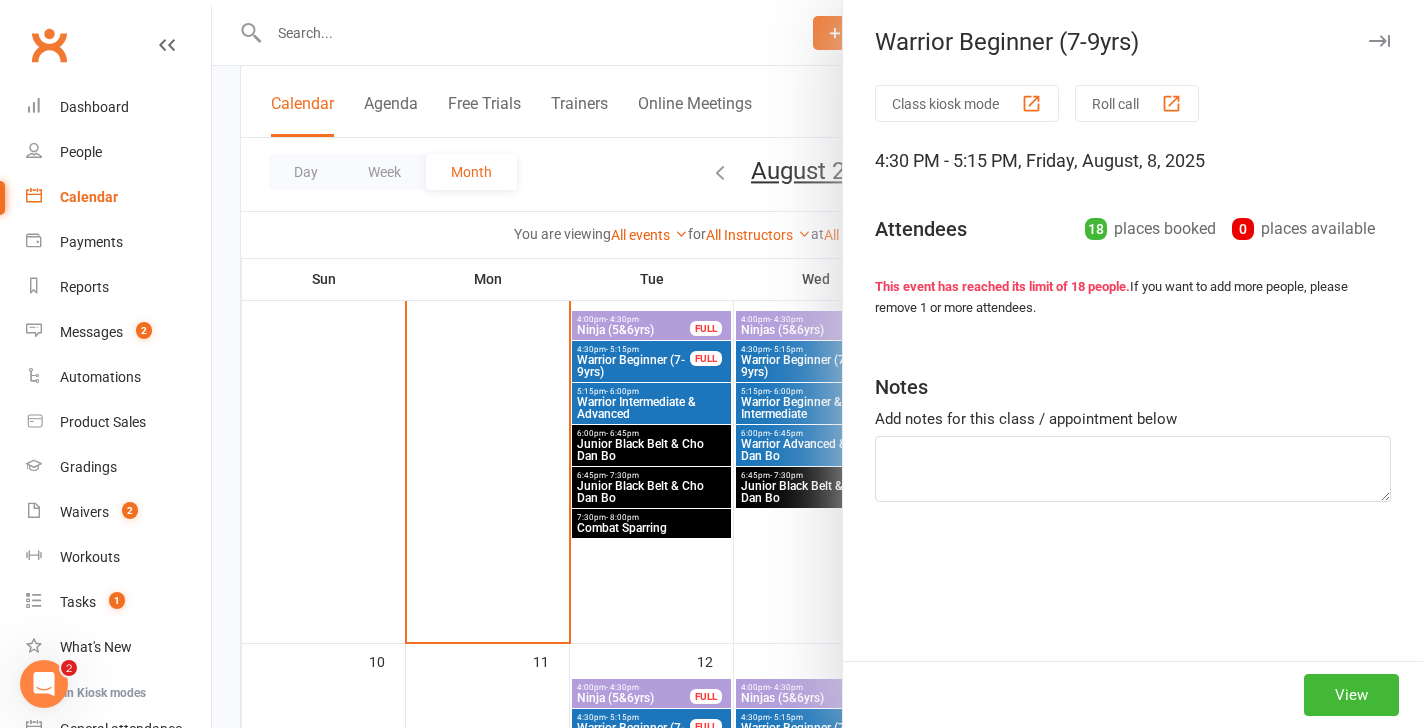 click on "Roll call" at bounding box center [1137, 103] 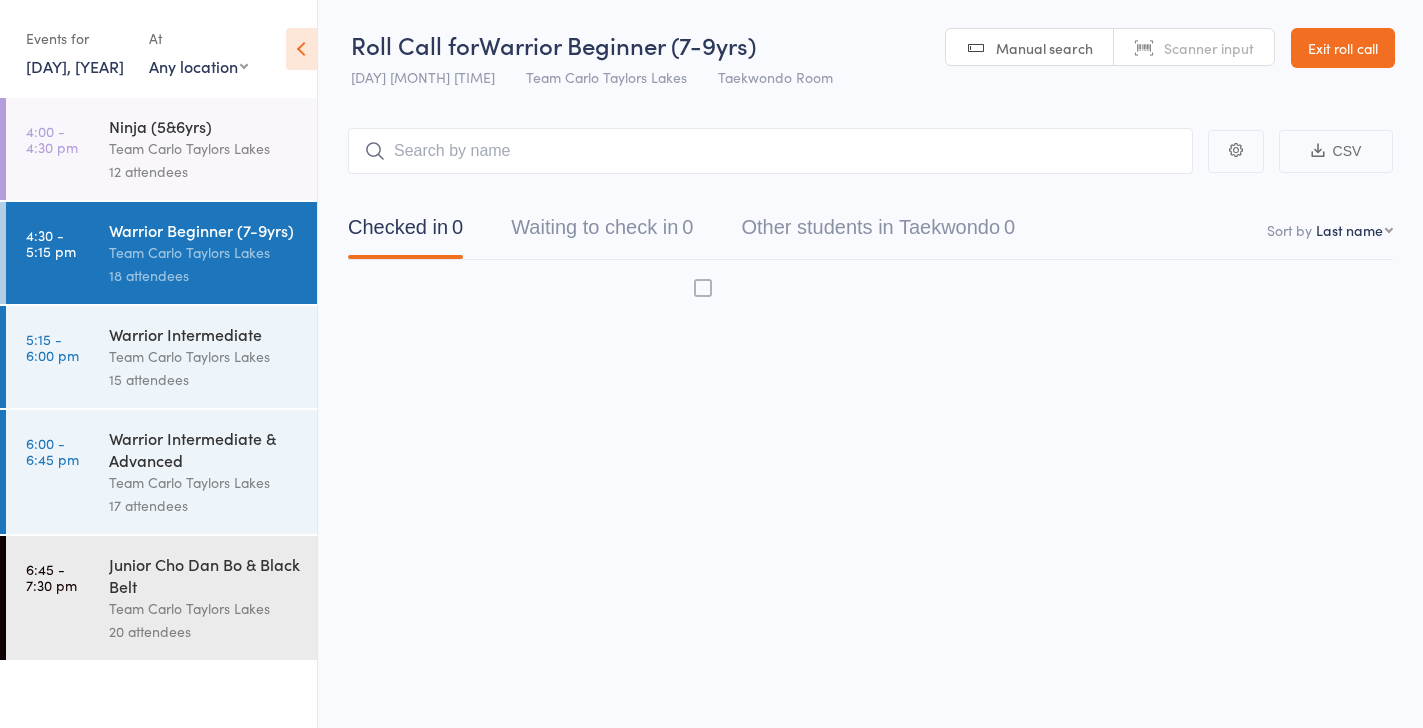 scroll, scrollTop: 0, scrollLeft: 0, axis: both 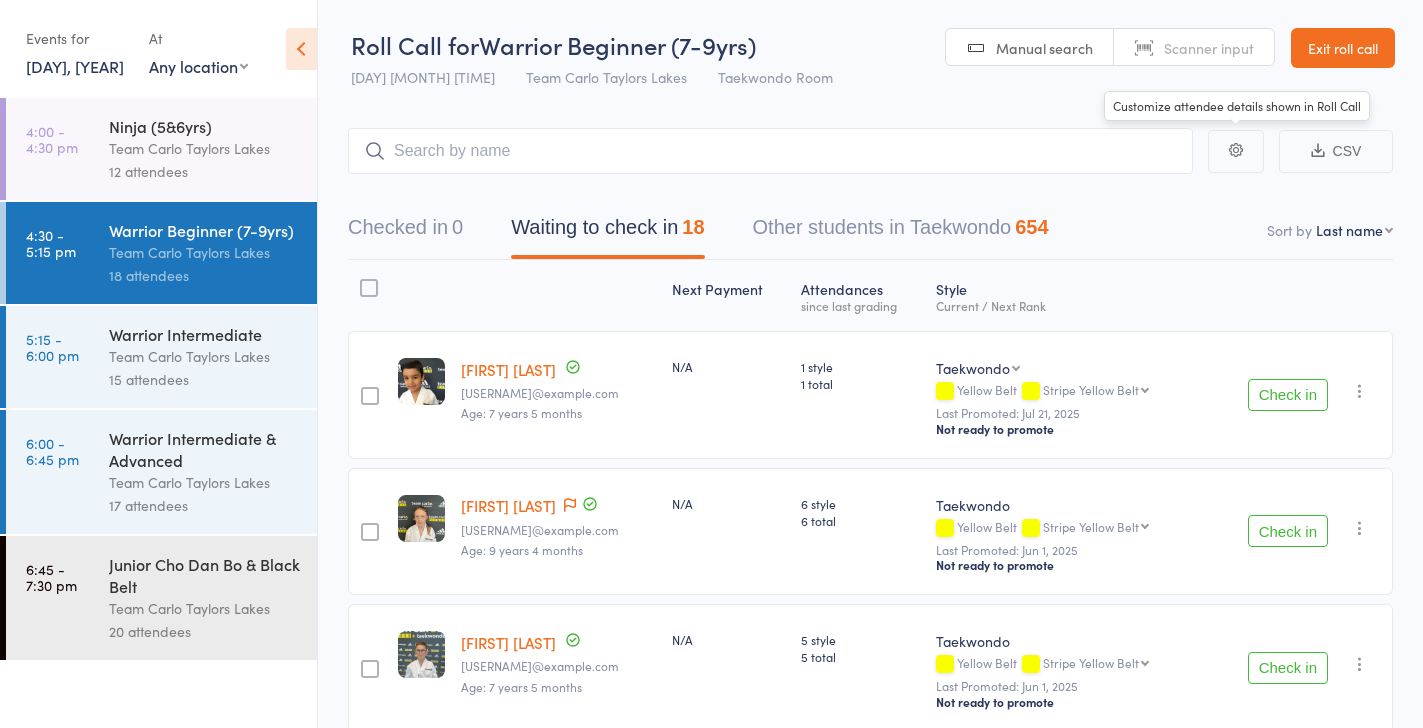 click on "First name Last name Birthday today? Behind on payments? Check in time Next payment date Next payment amount Membership name Membership expires Ready to grade Style and Rank Style attendance count All attendance count Last Promoted" at bounding box center (1354, 230) 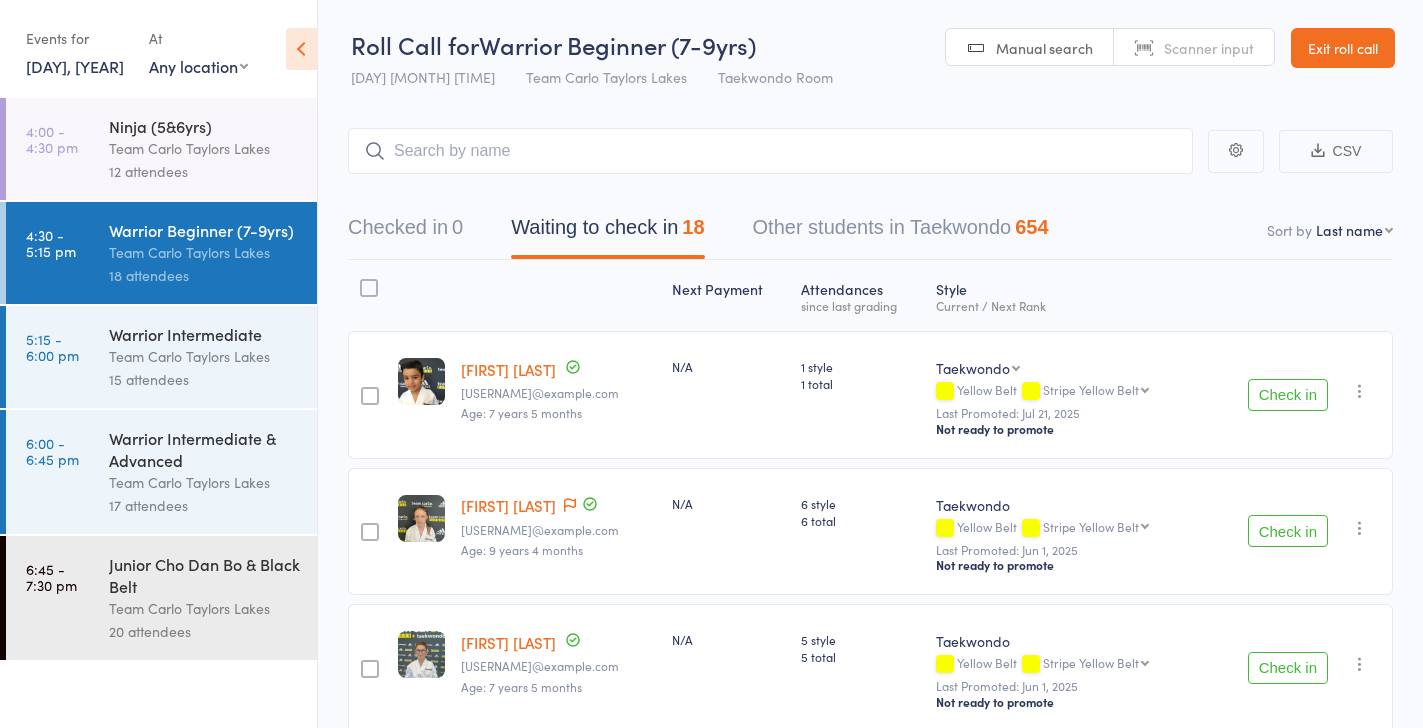 select on "10" 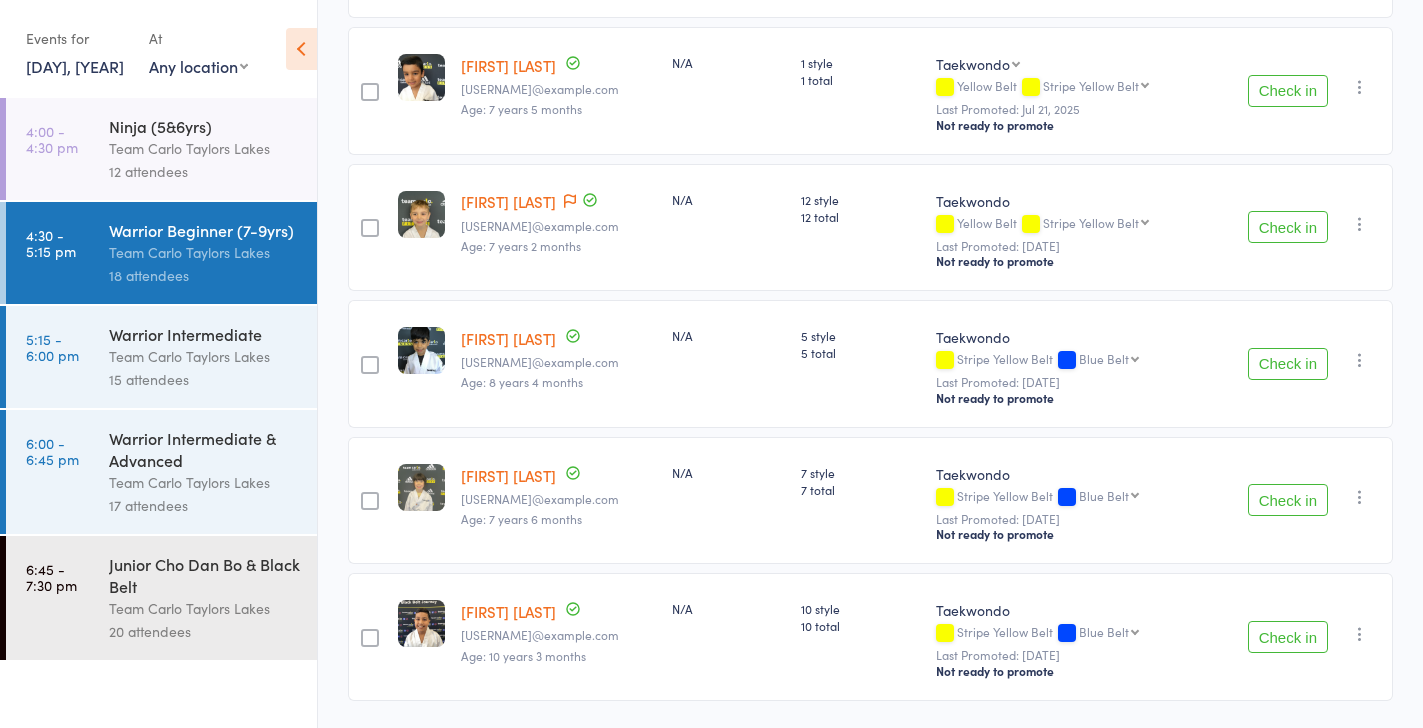 scroll, scrollTop: 2091, scrollLeft: 0, axis: vertical 